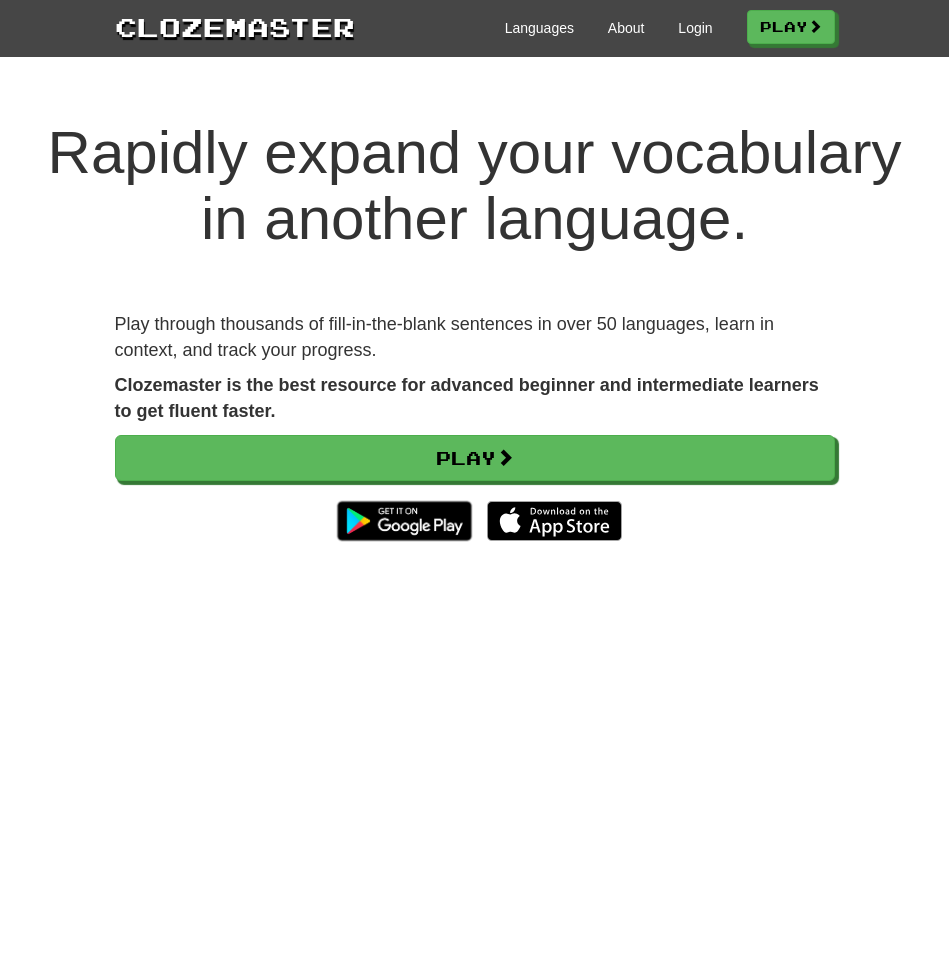 scroll, scrollTop: 0, scrollLeft: 0, axis: both 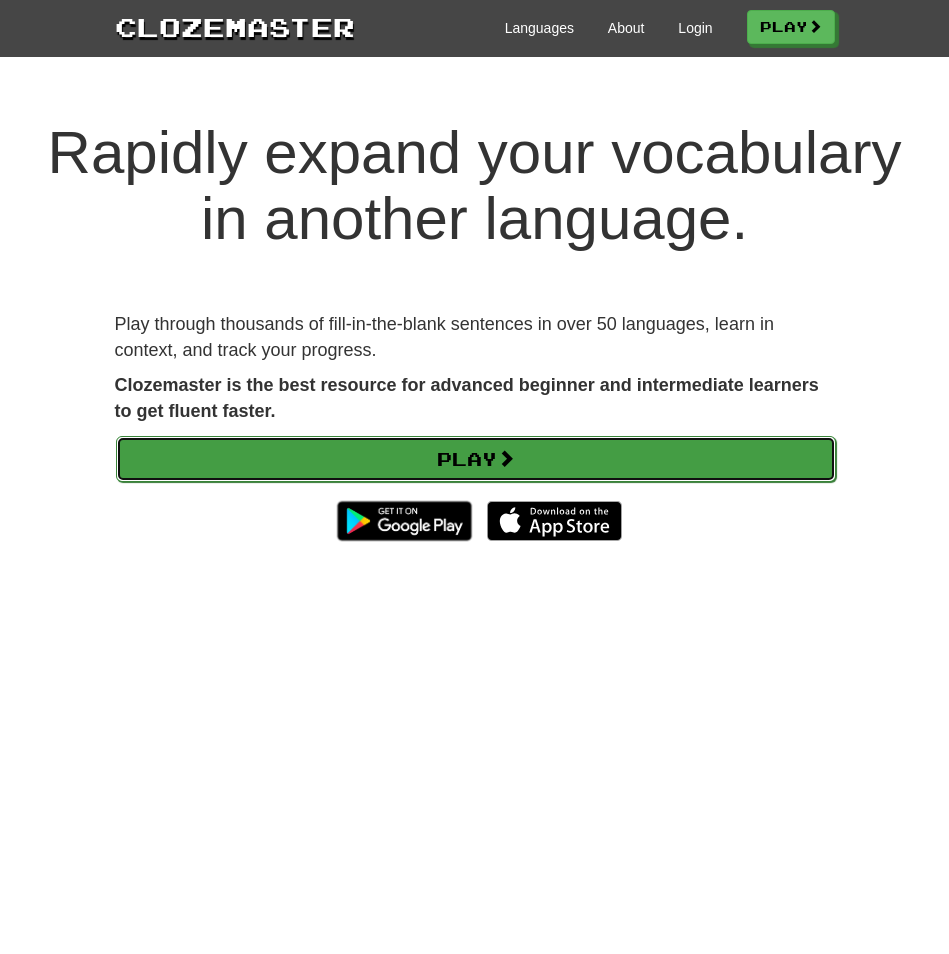 click on "Play" at bounding box center [476, 459] 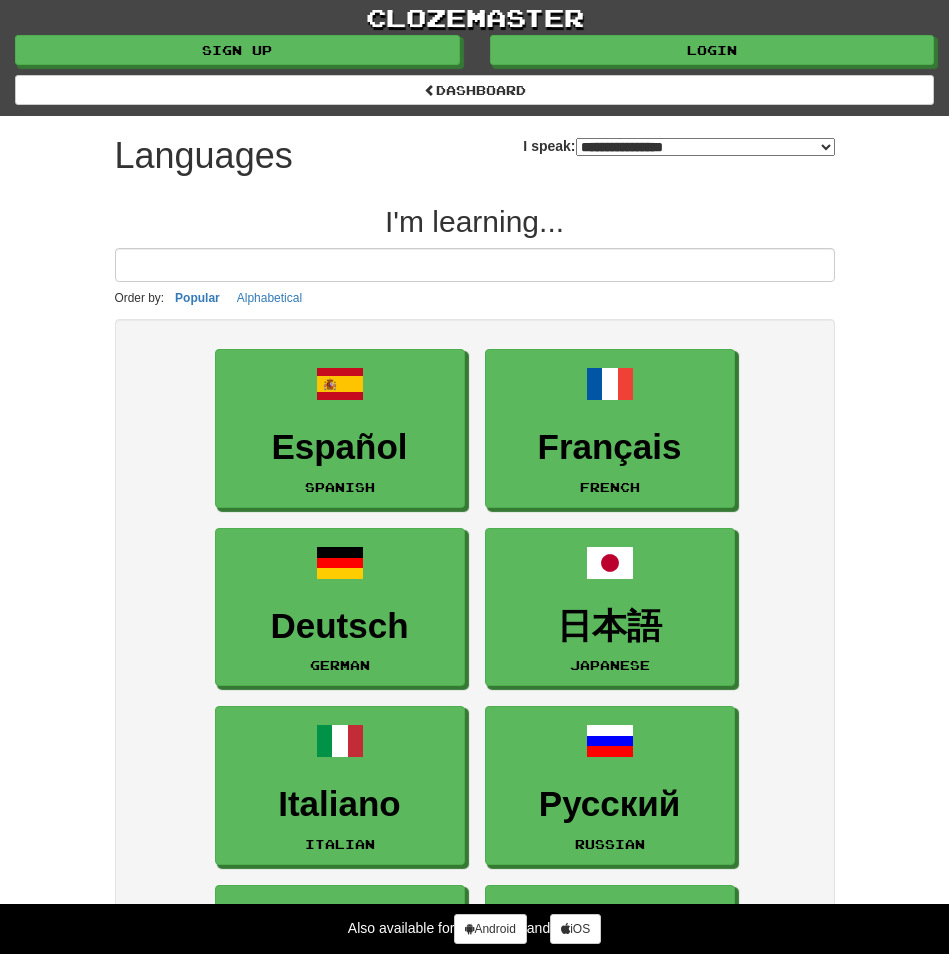 select on "*******" 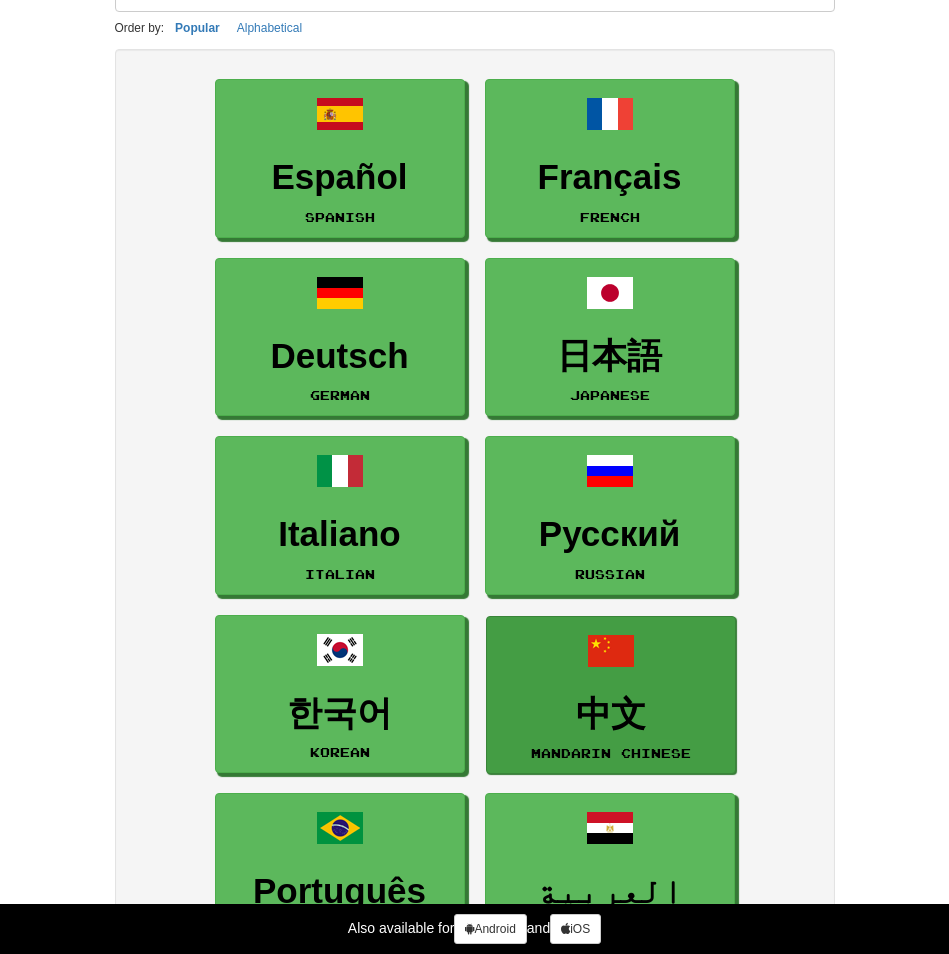 scroll, scrollTop: 0, scrollLeft: 0, axis: both 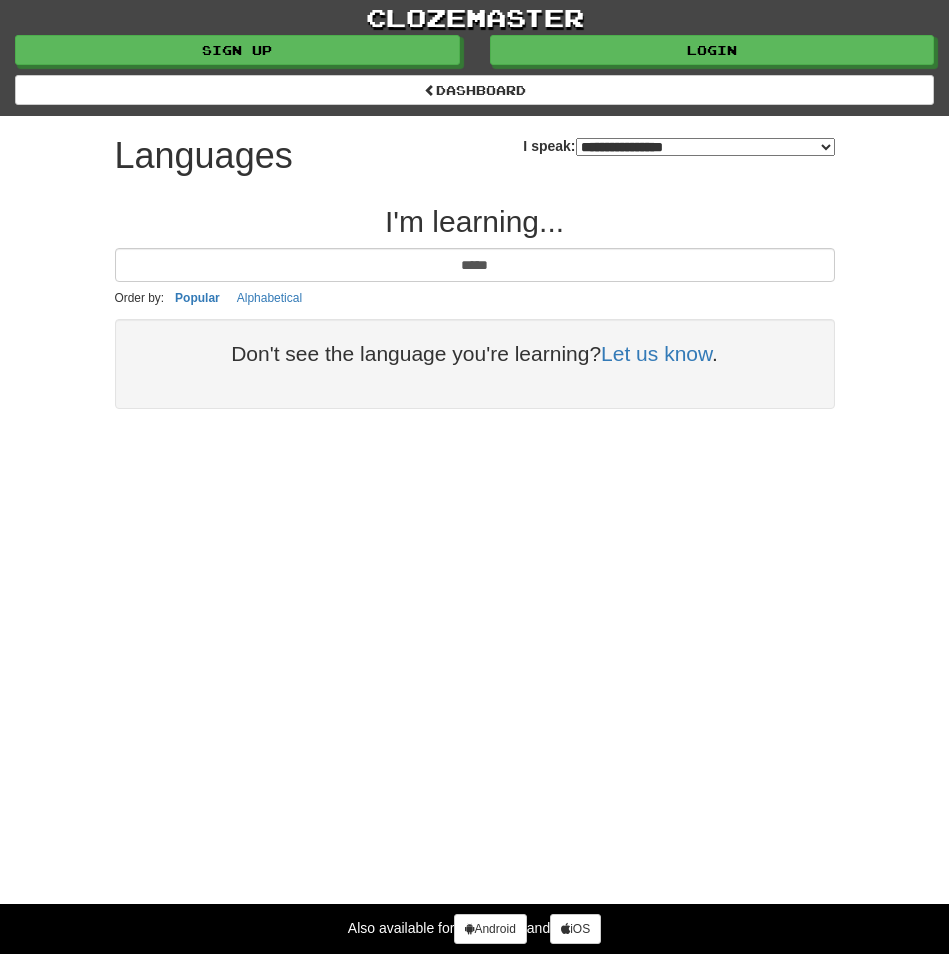 type on "******" 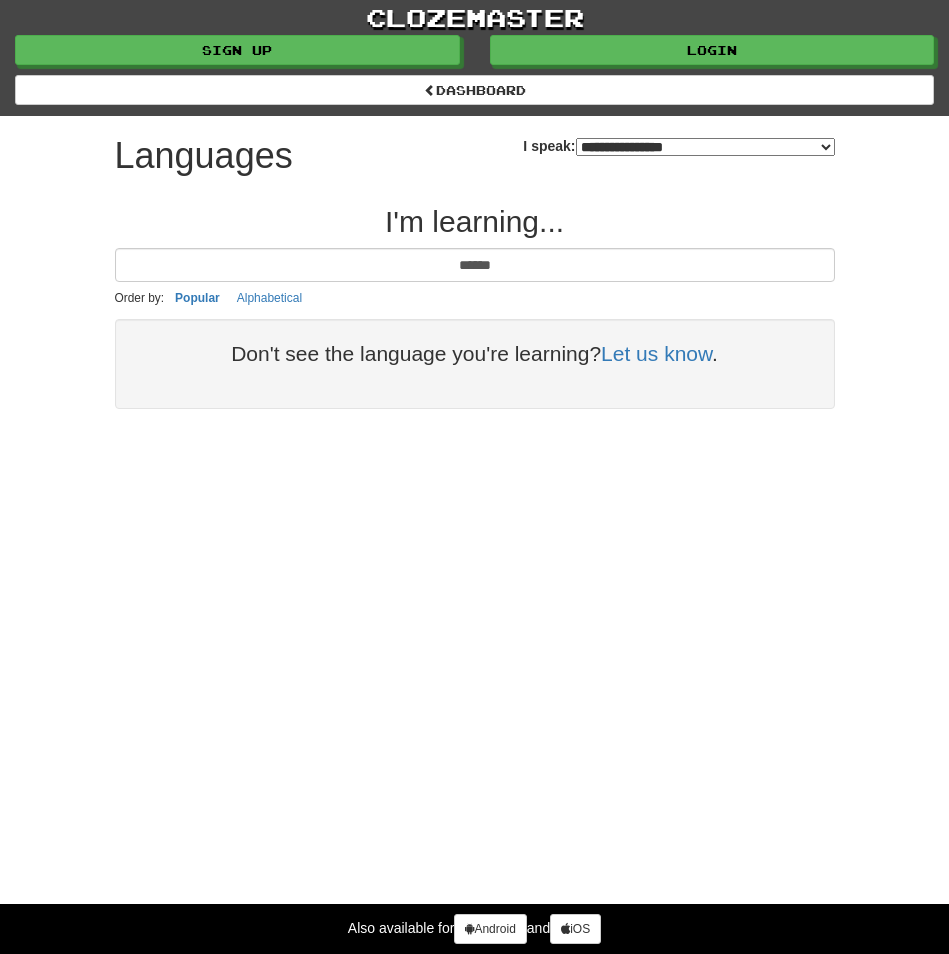 type 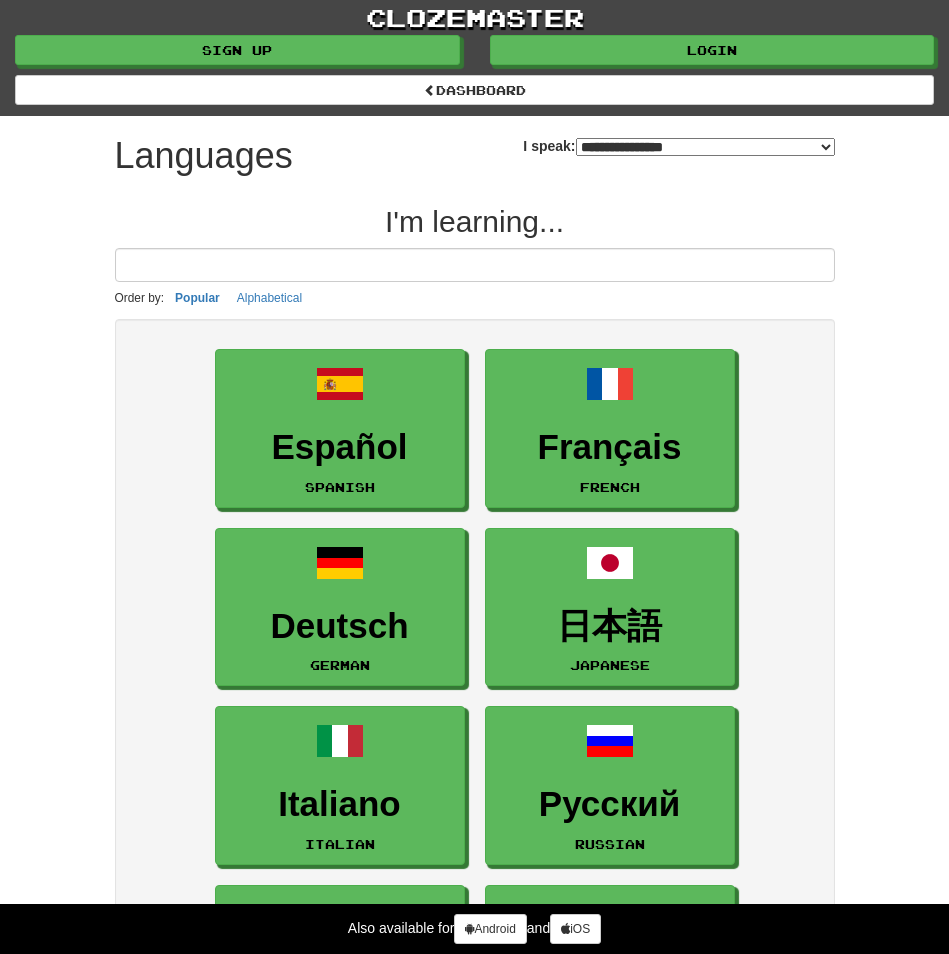 click on "**********" at bounding box center [705, 147] 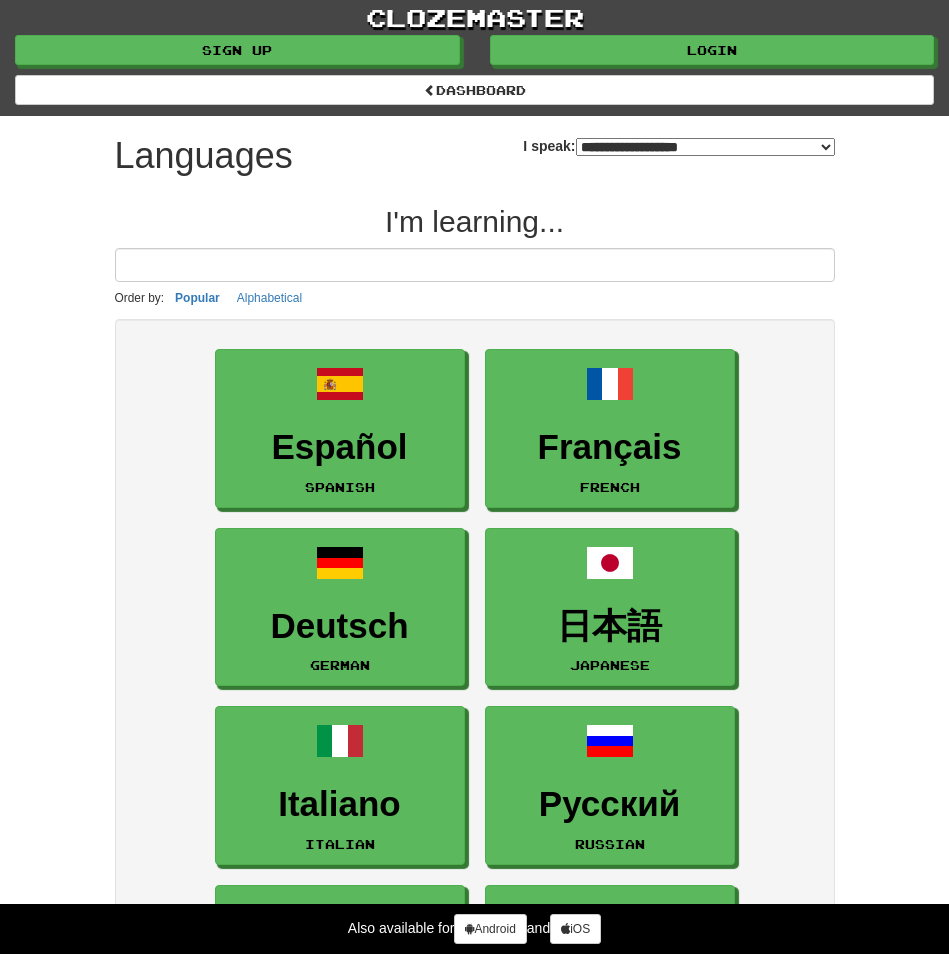 click on "**********" at bounding box center (0, 0) 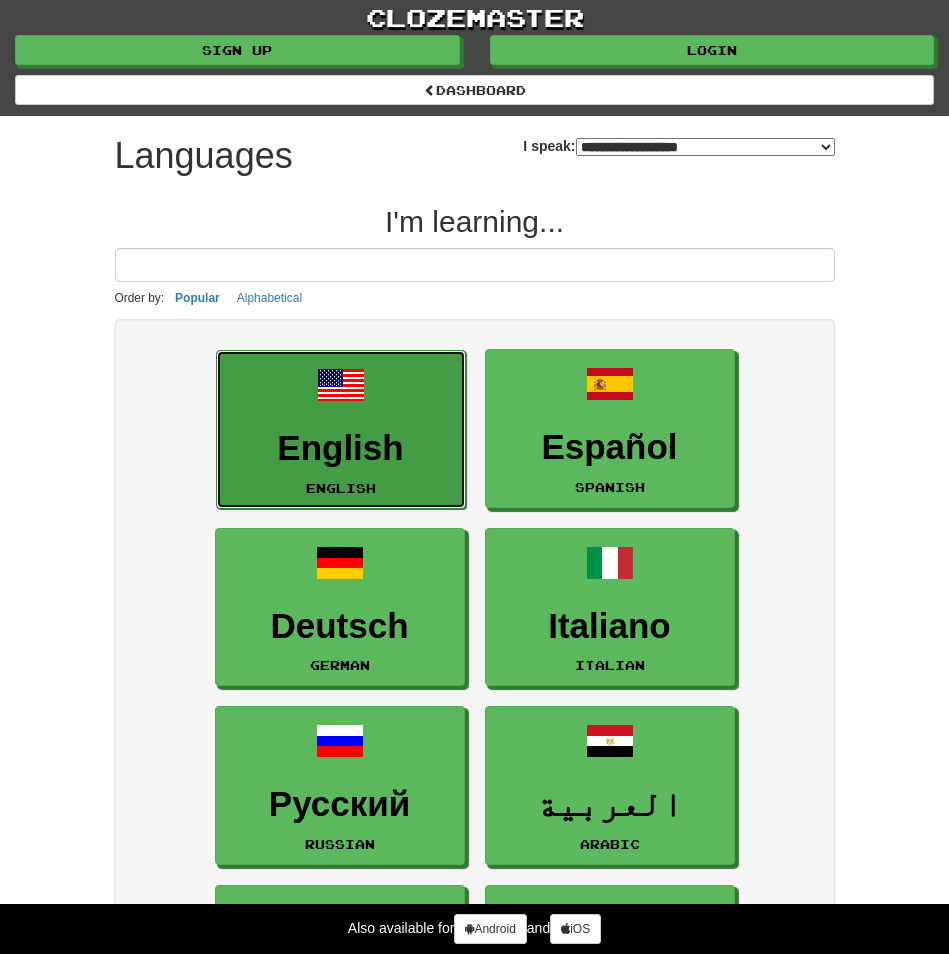 click on "English English" at bounding box center (341, 429) 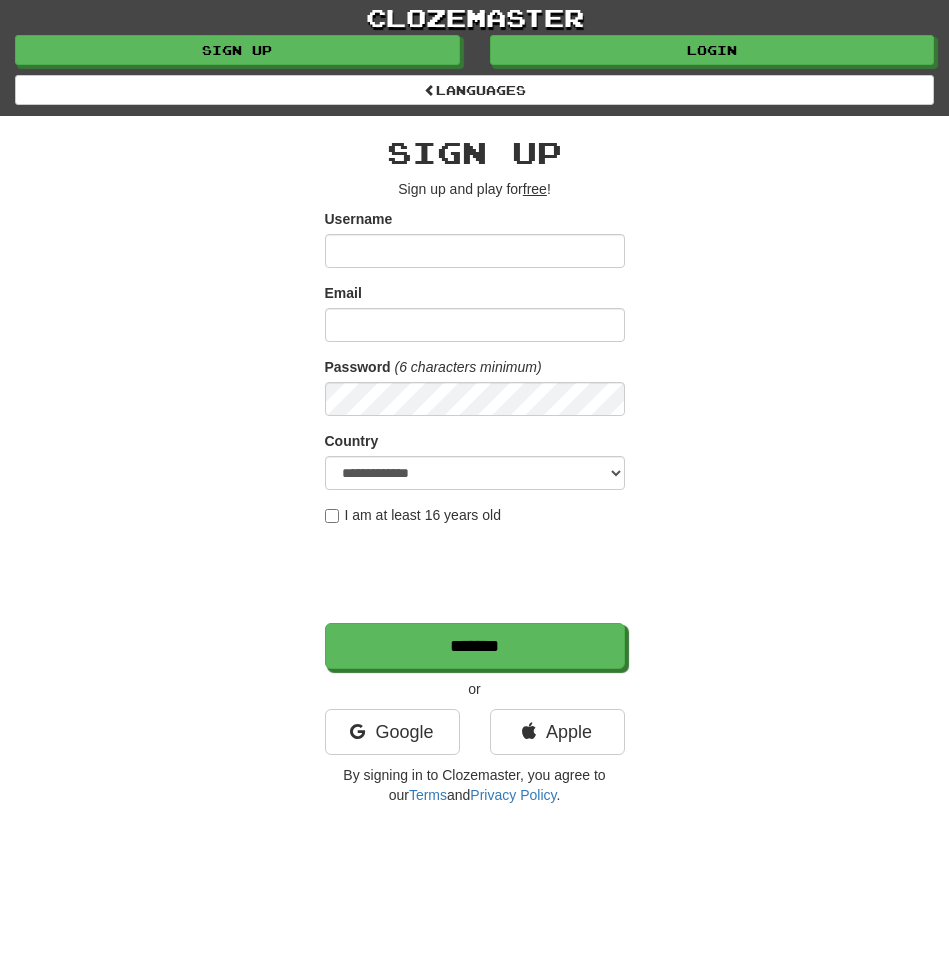 scroll, scrollTop: 0, scrollLeft: 0, axis: both 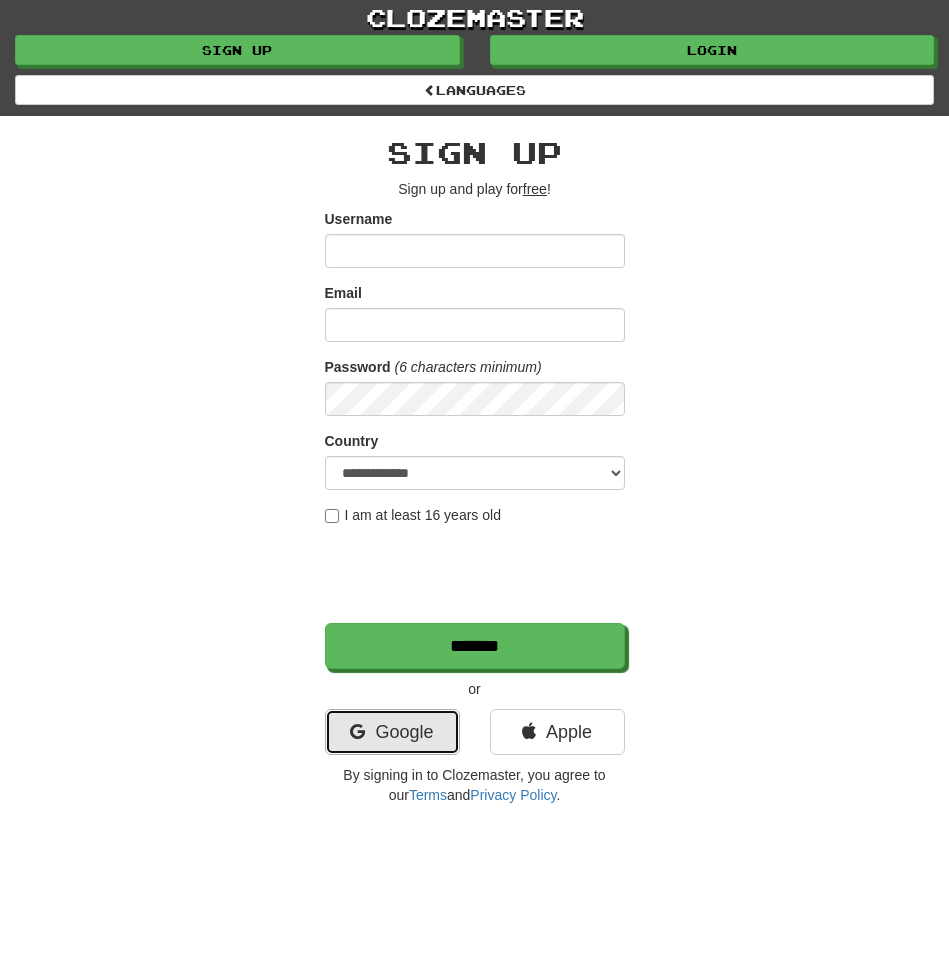 click on "Google" at bounding box center (392, 732) 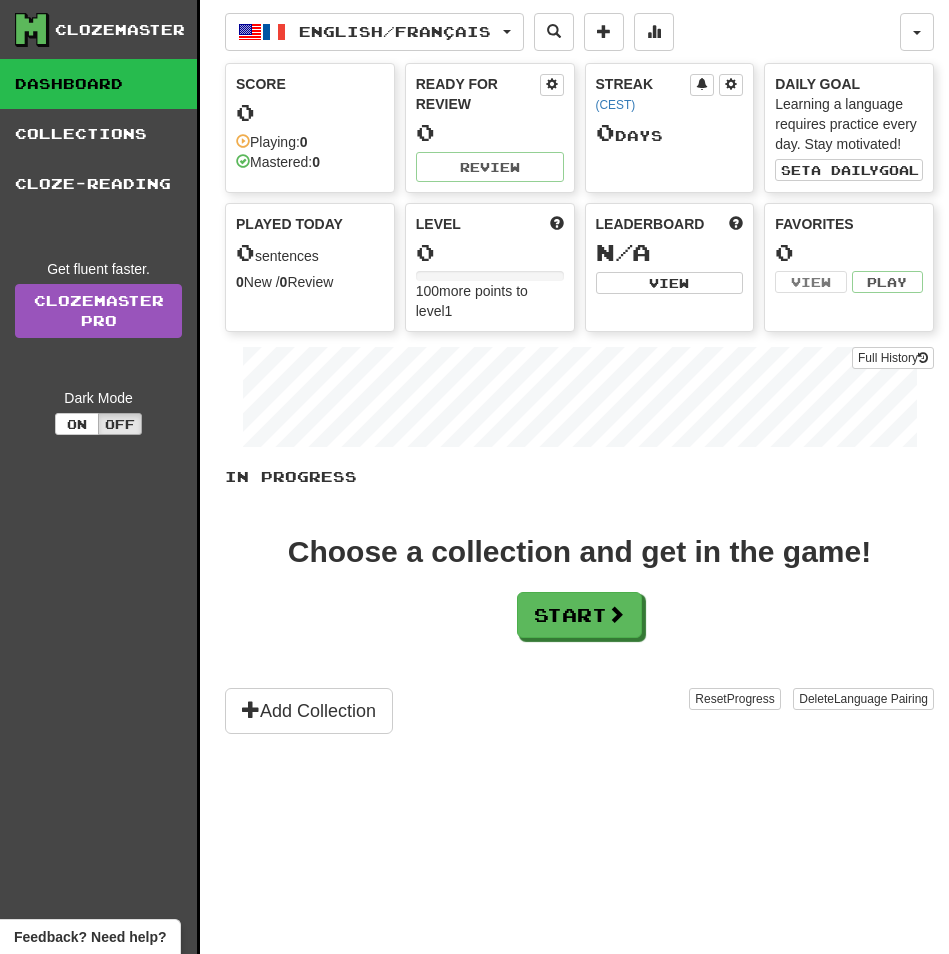 scroll, scrollTop: 0, scrollLeft: 0, axis: both 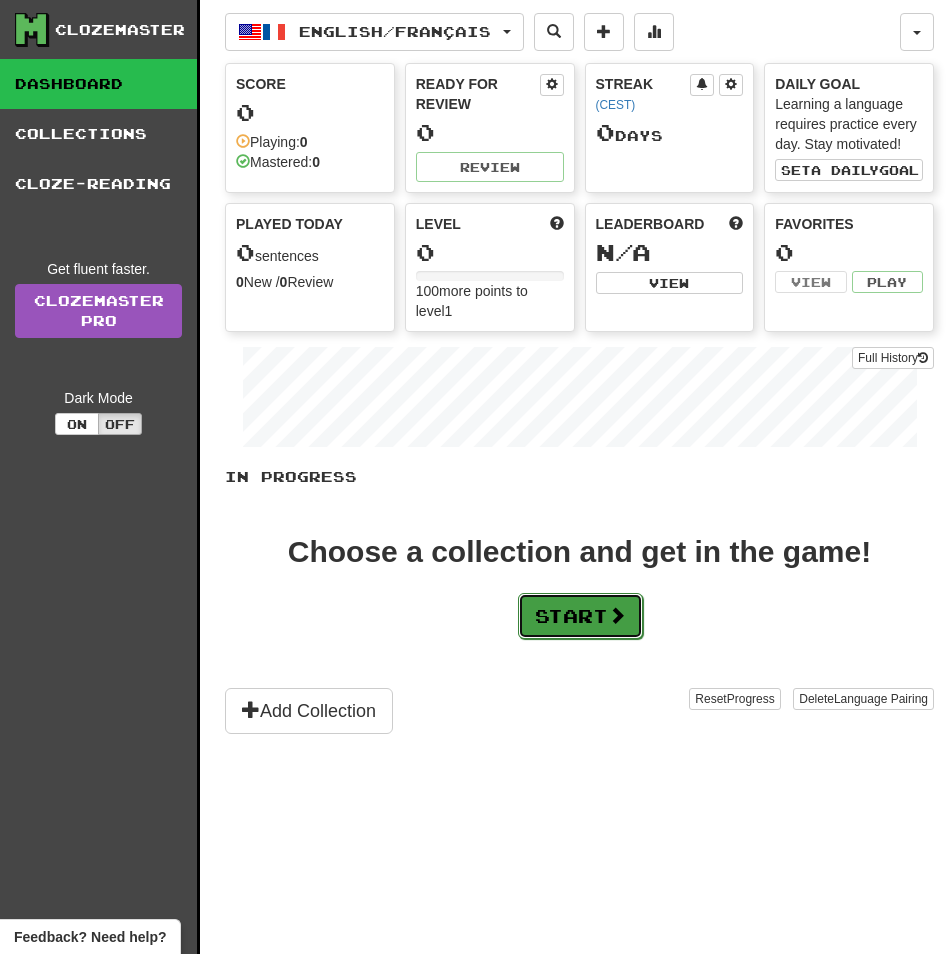 click on "Start" at bounding box center (580, 616) 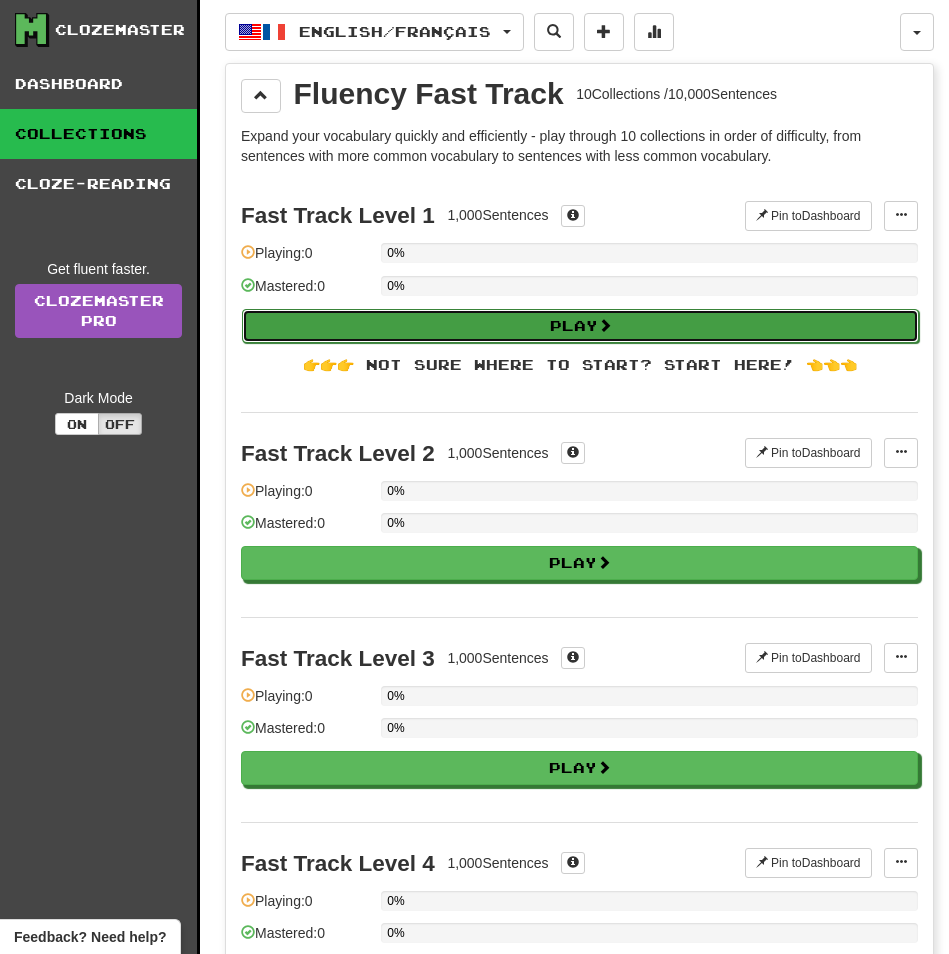 click on "Play" at bounding box center (580, 326) 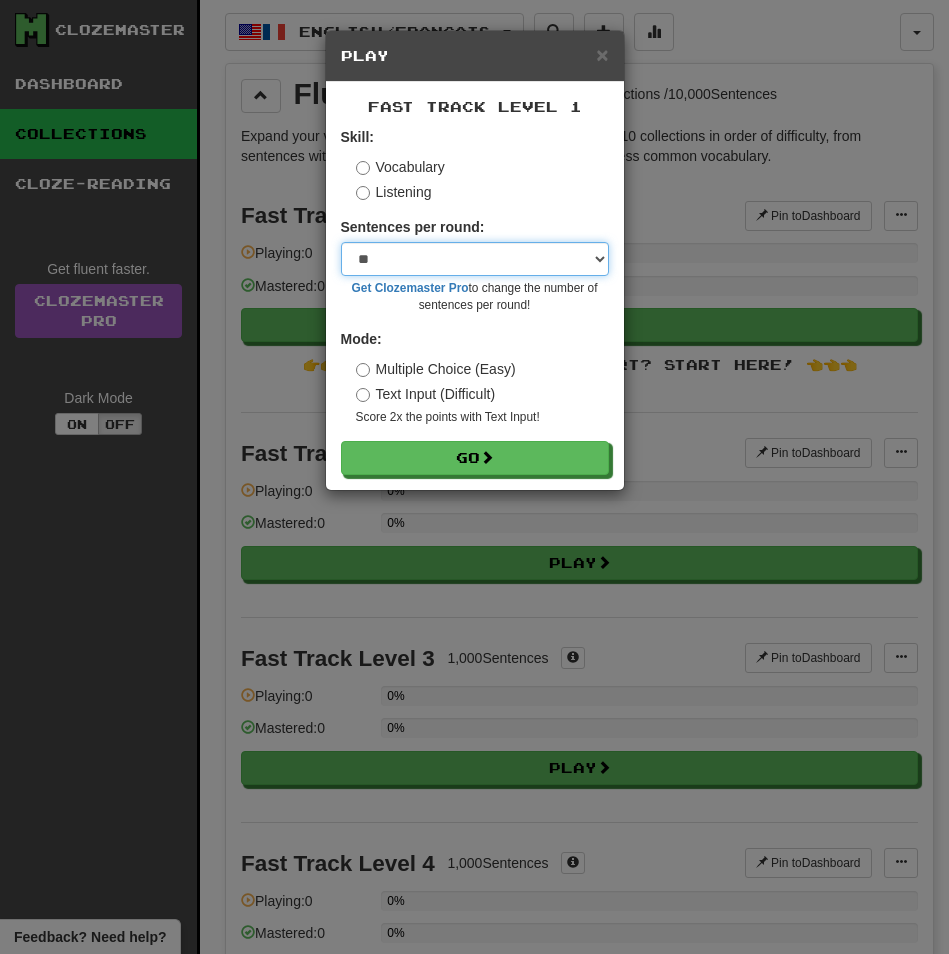 click on "**" at bounding box center (0, 0) 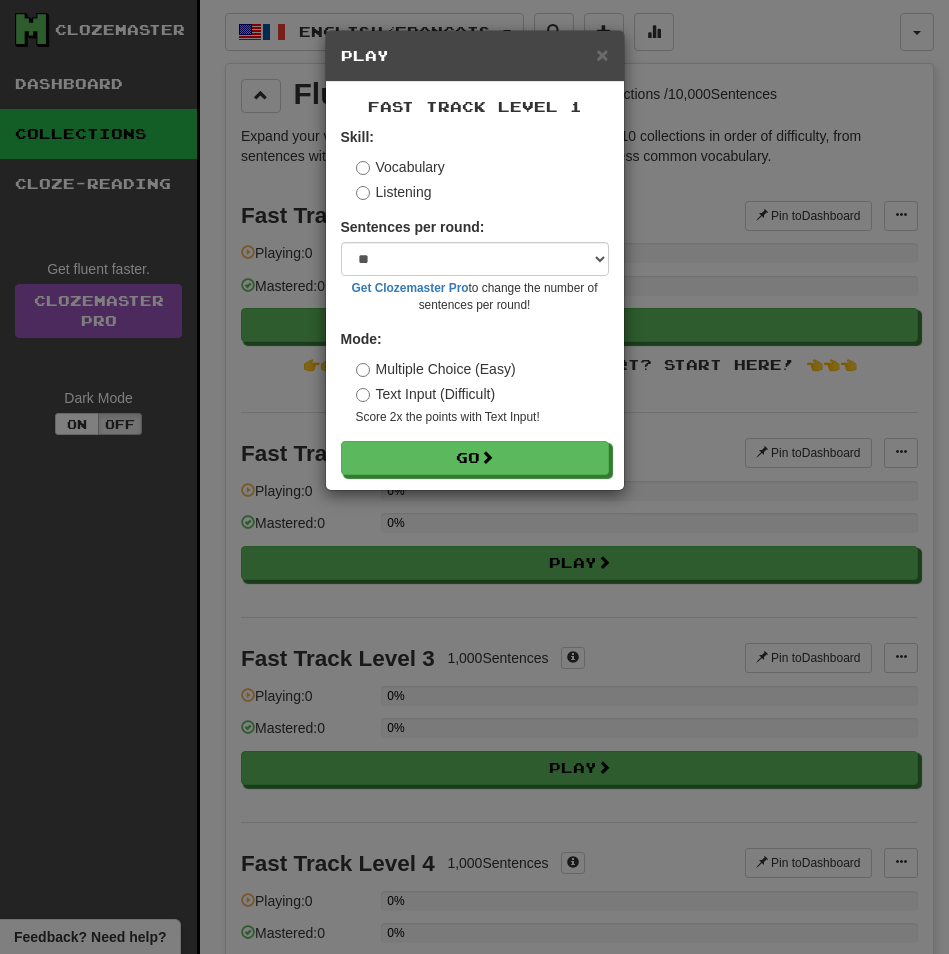 click on "Listening" at bounding box center (394, 192) 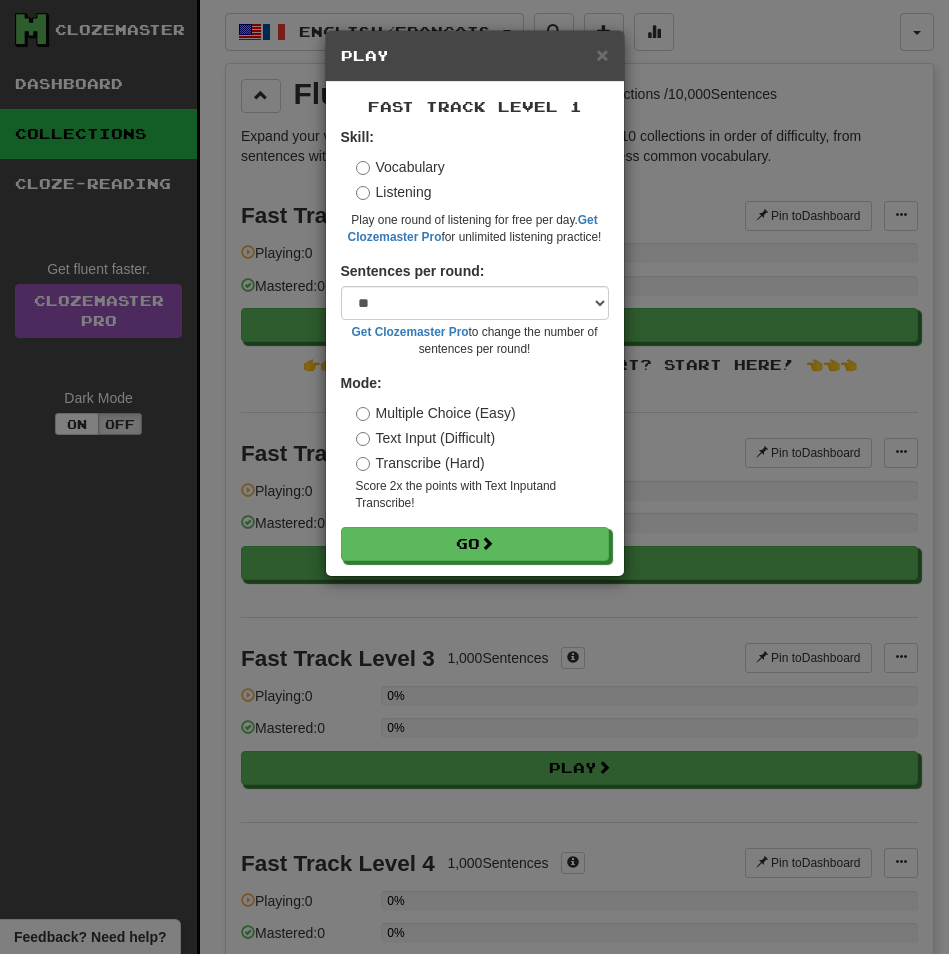 click on "Vocabulary" at bounding box center [400, 167] 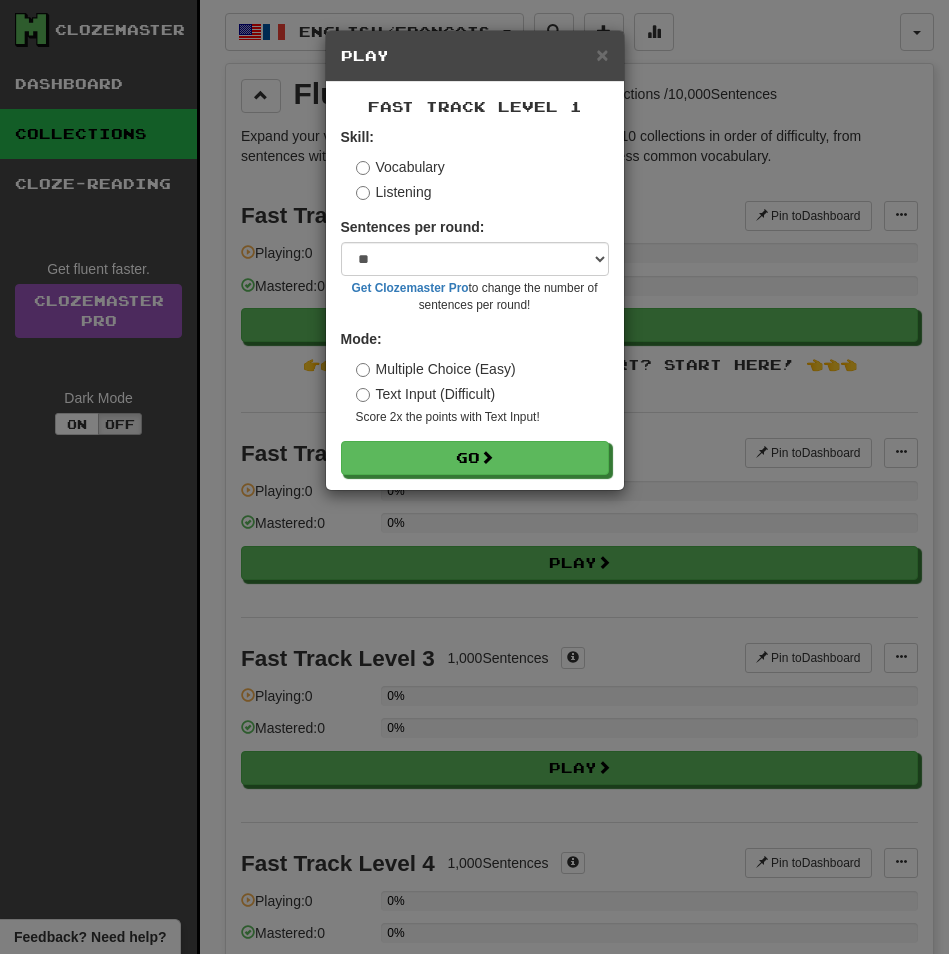 click on "Text Input (Difficult)" at bounding box center [426, 394] 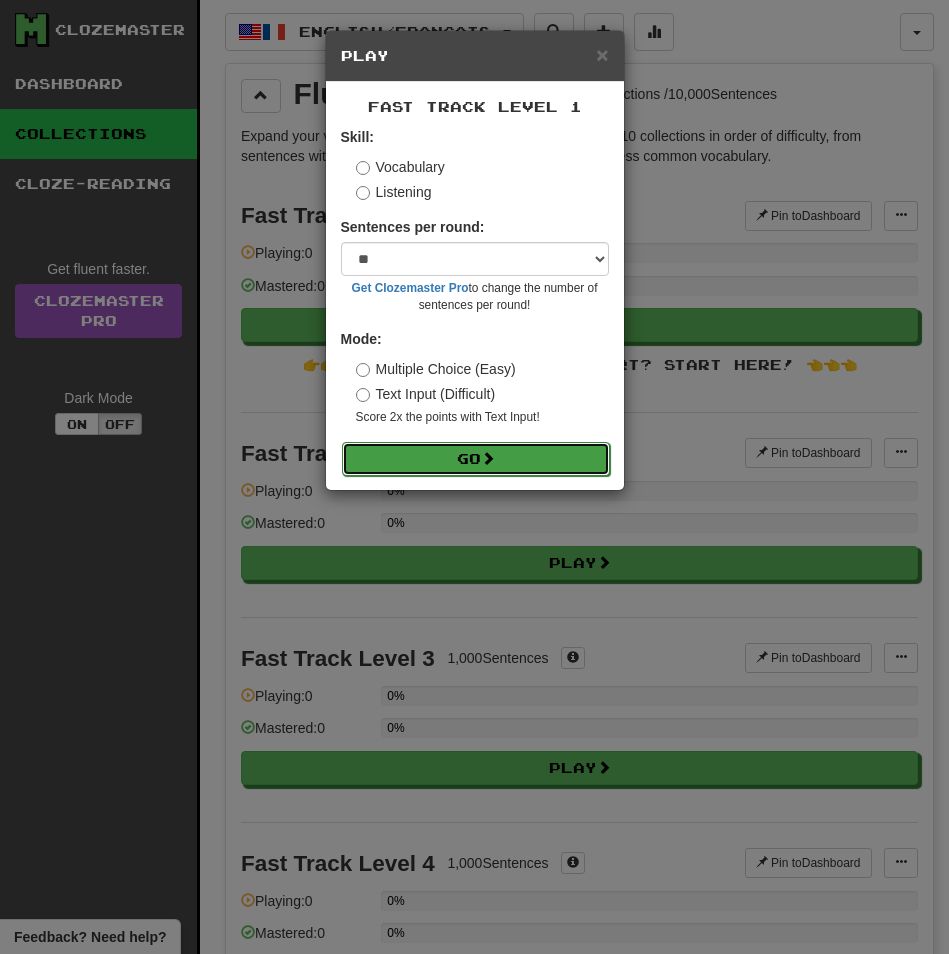 click on "Go" at bounding box center (476, 459) 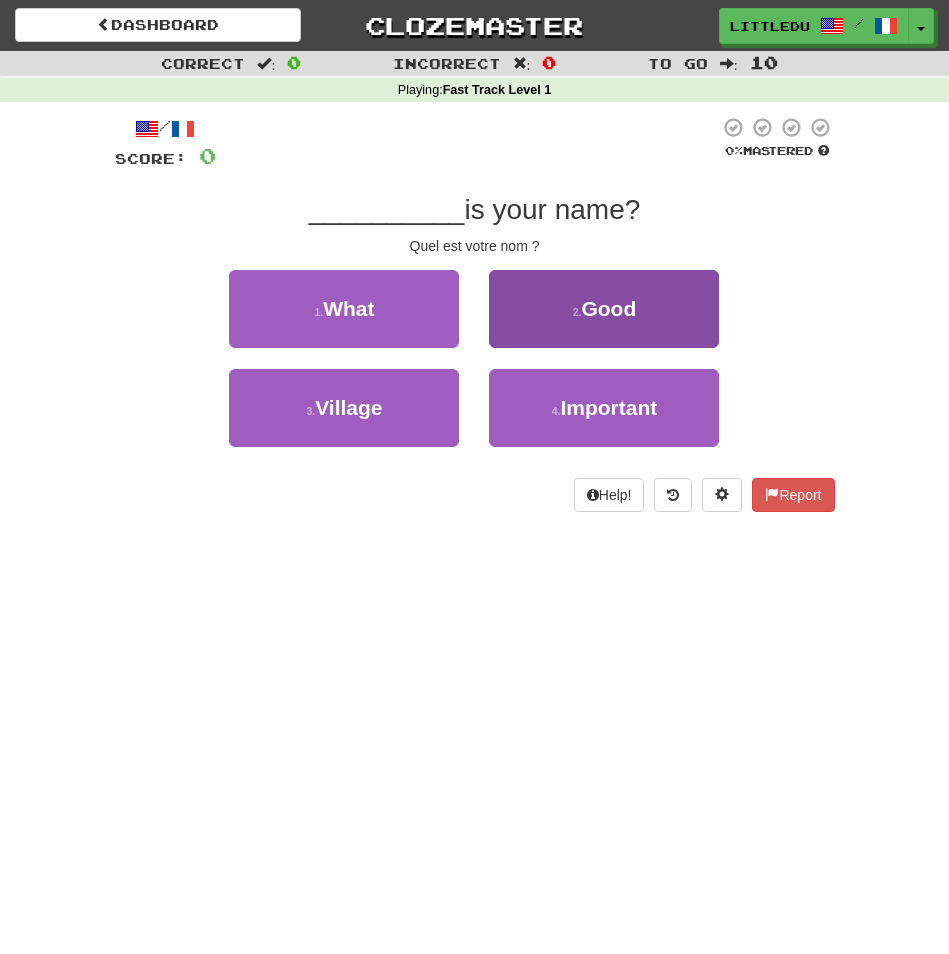 scroll, scrollTop: 0, scrollLeft: 0, axis: both 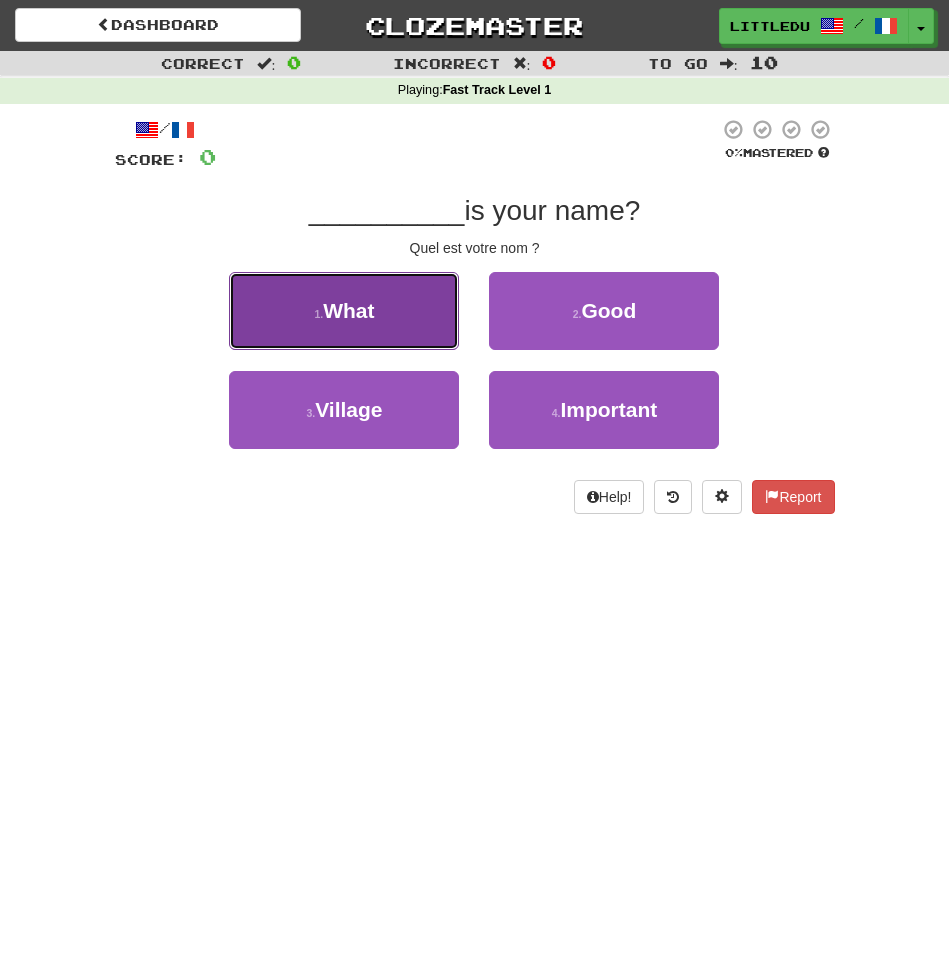 click on "1 .  What" at bounding box center (344, 311) 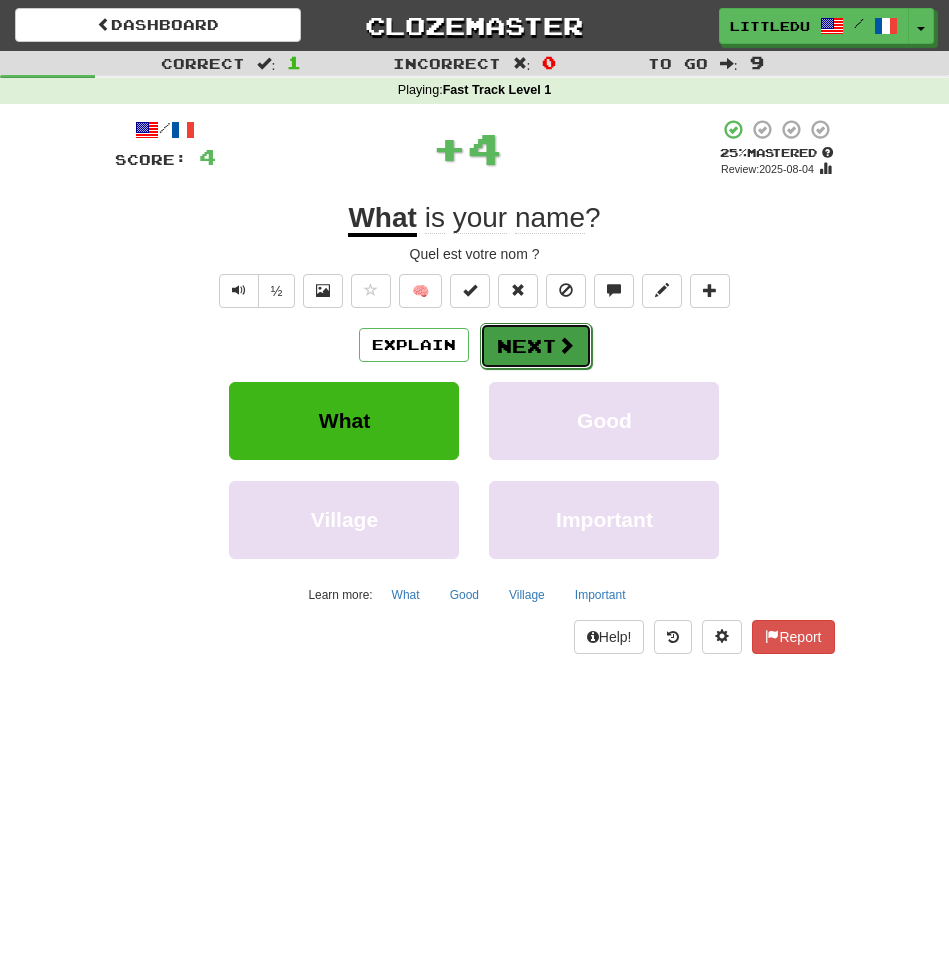 click at bounding box center [566, 345] 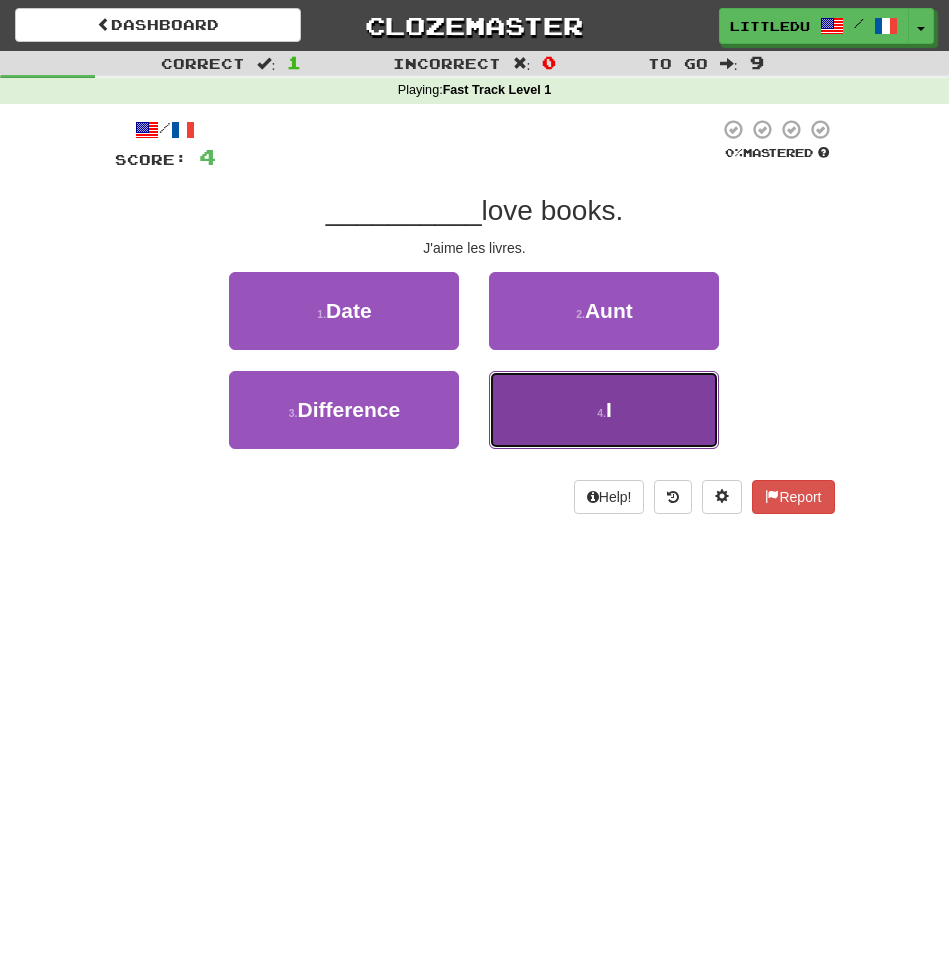 click on "4 ." at bounding box center [601, 413] 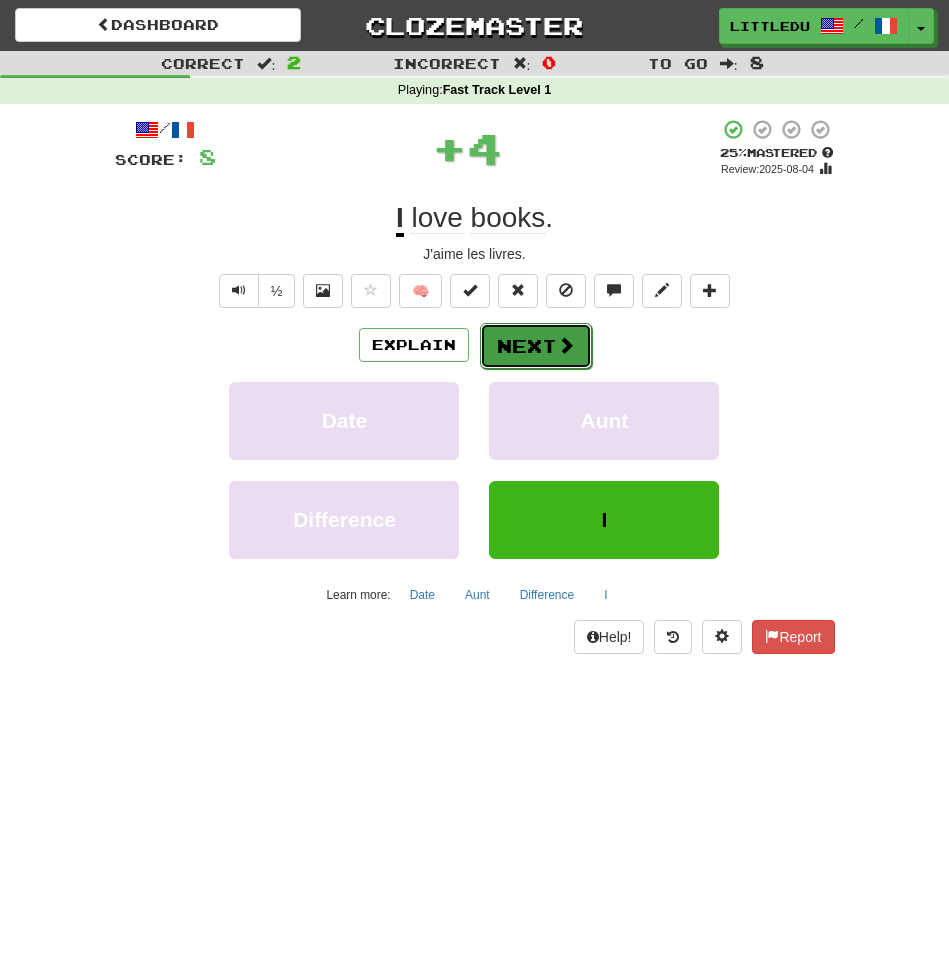 click on "Next" at bounding box center [536, 346] 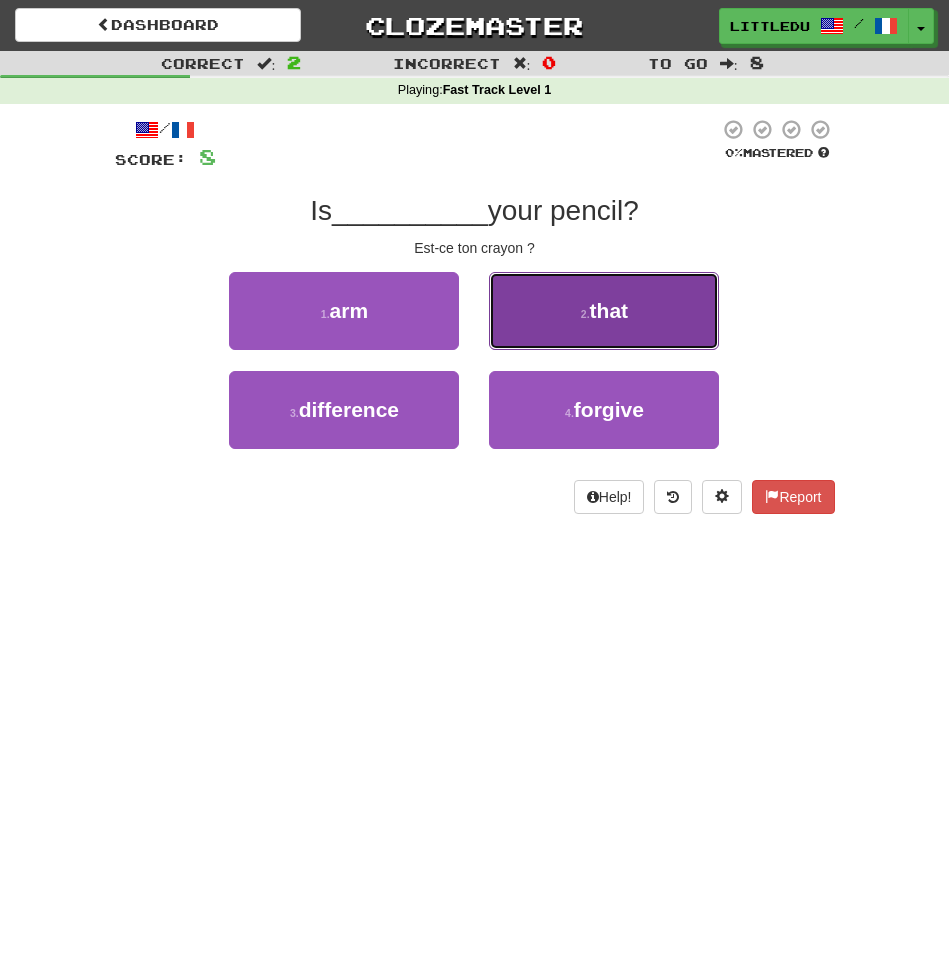 click on "2 .  that" at bounding box center [604, 311] 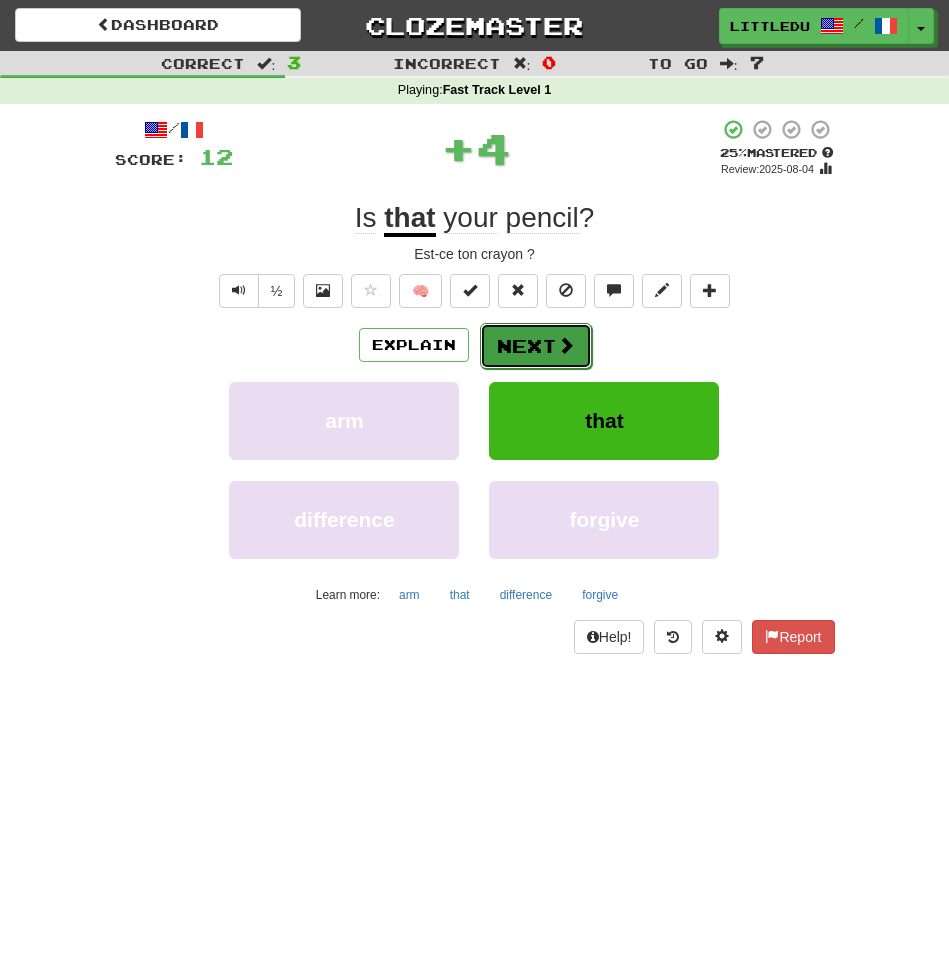 click on "Next" at bounding box center [536, 346] 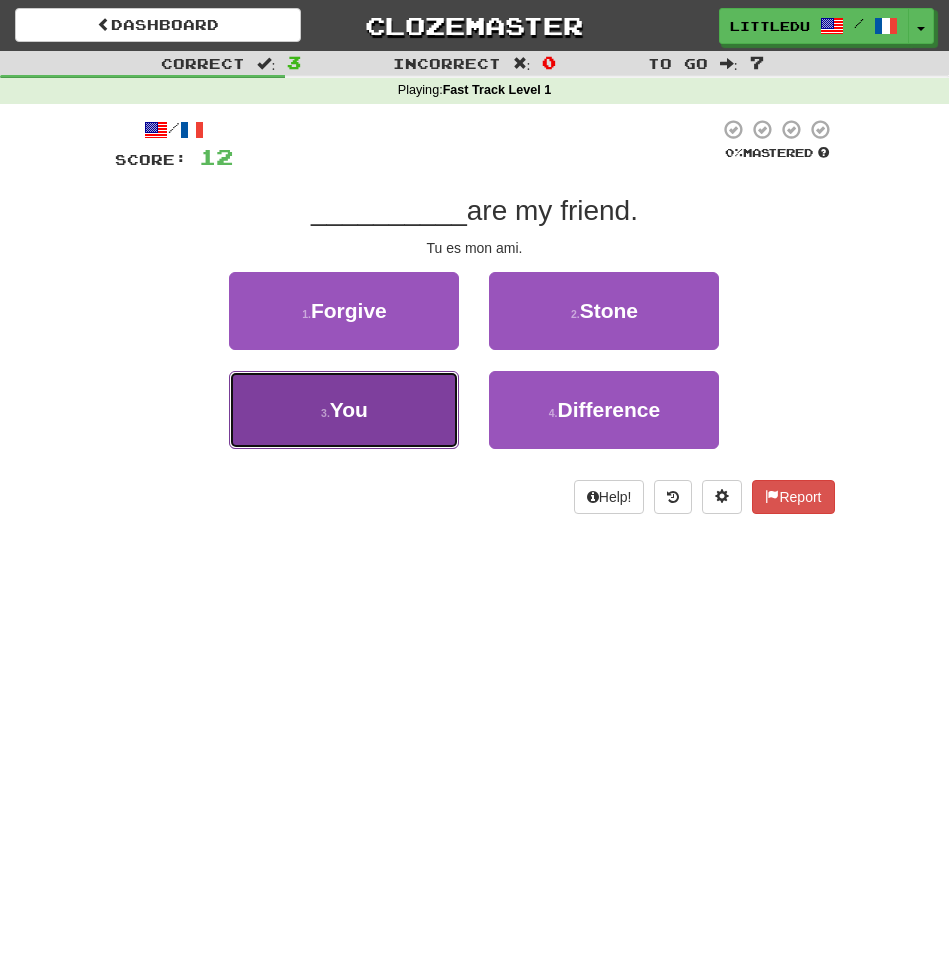 click on "3 .  You" at bounding box center (344, 410) 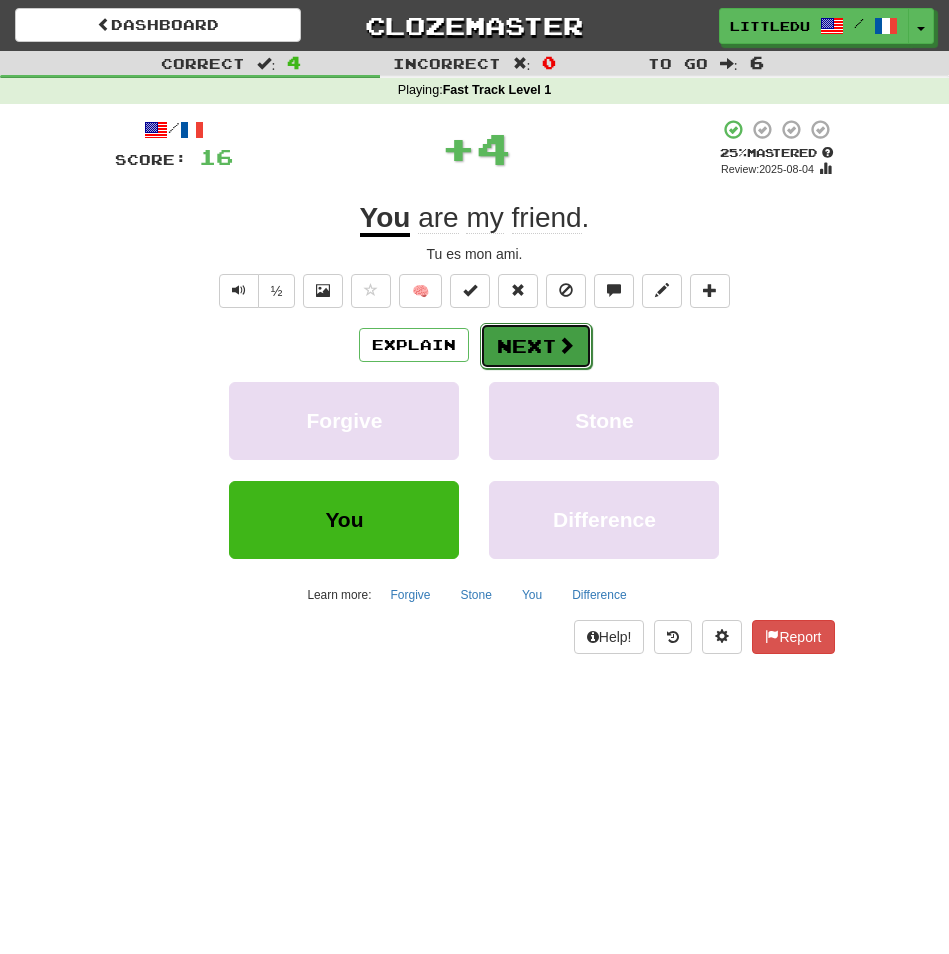 click on "Next" at bounding box center (536, 346) 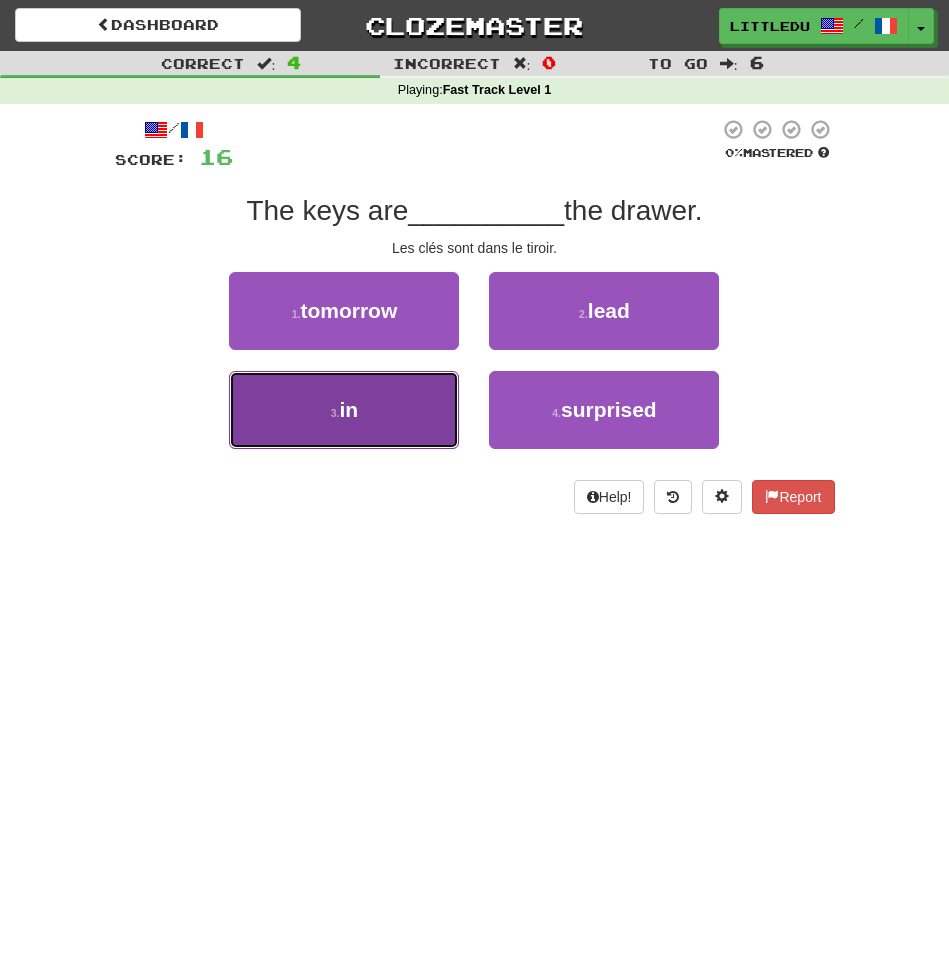 click on "3 .  in" at bounding box center (344, 410) 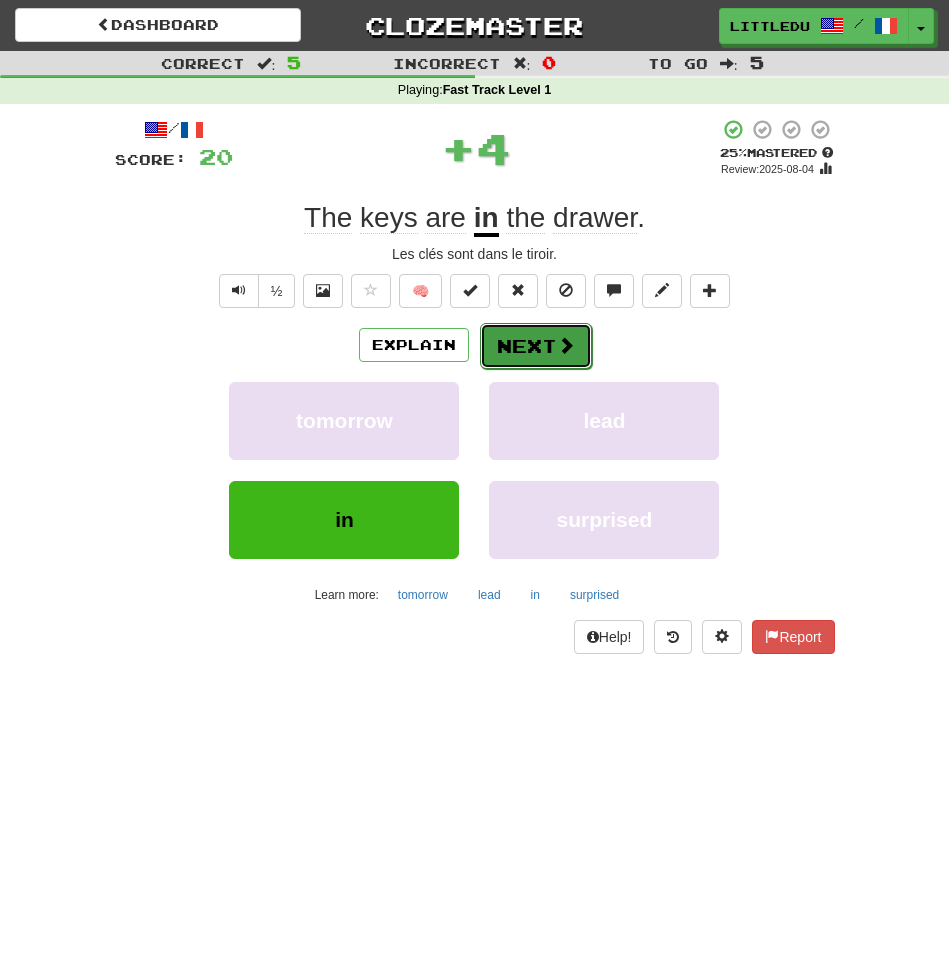 click on "Next" at bounding box center (536, 346) 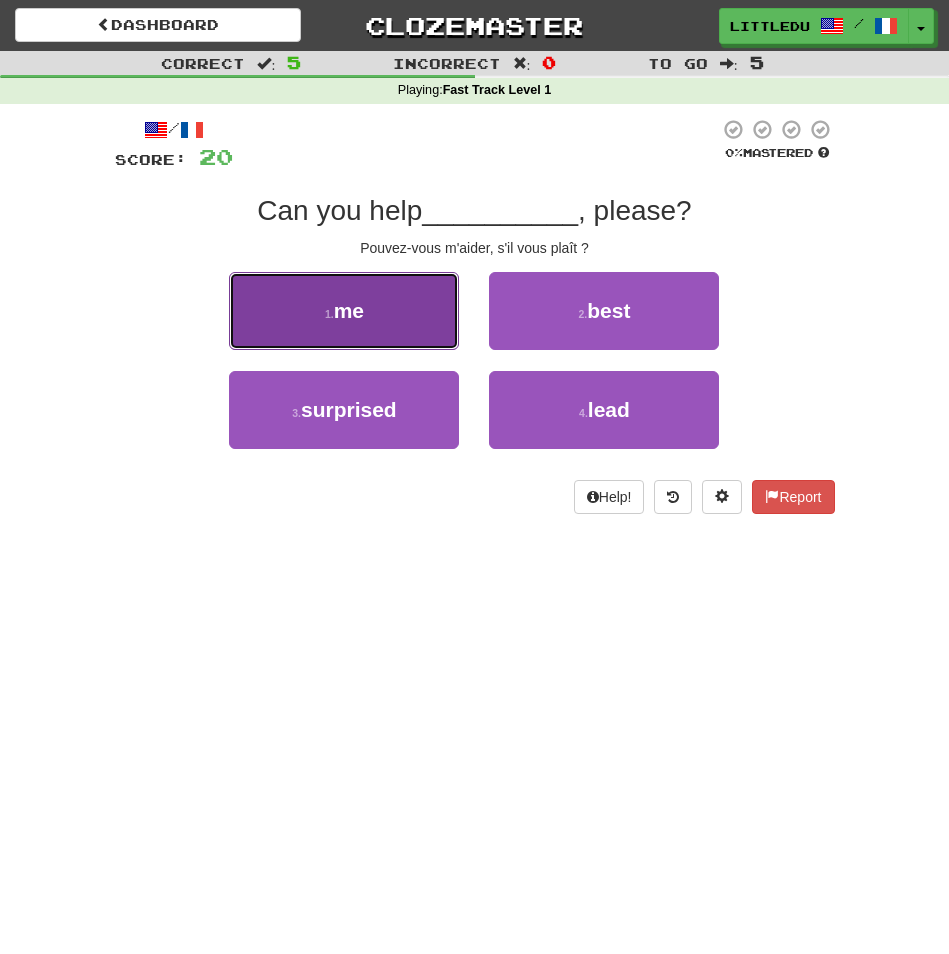 click on "1 .  me" at bounding box center (344, 311) 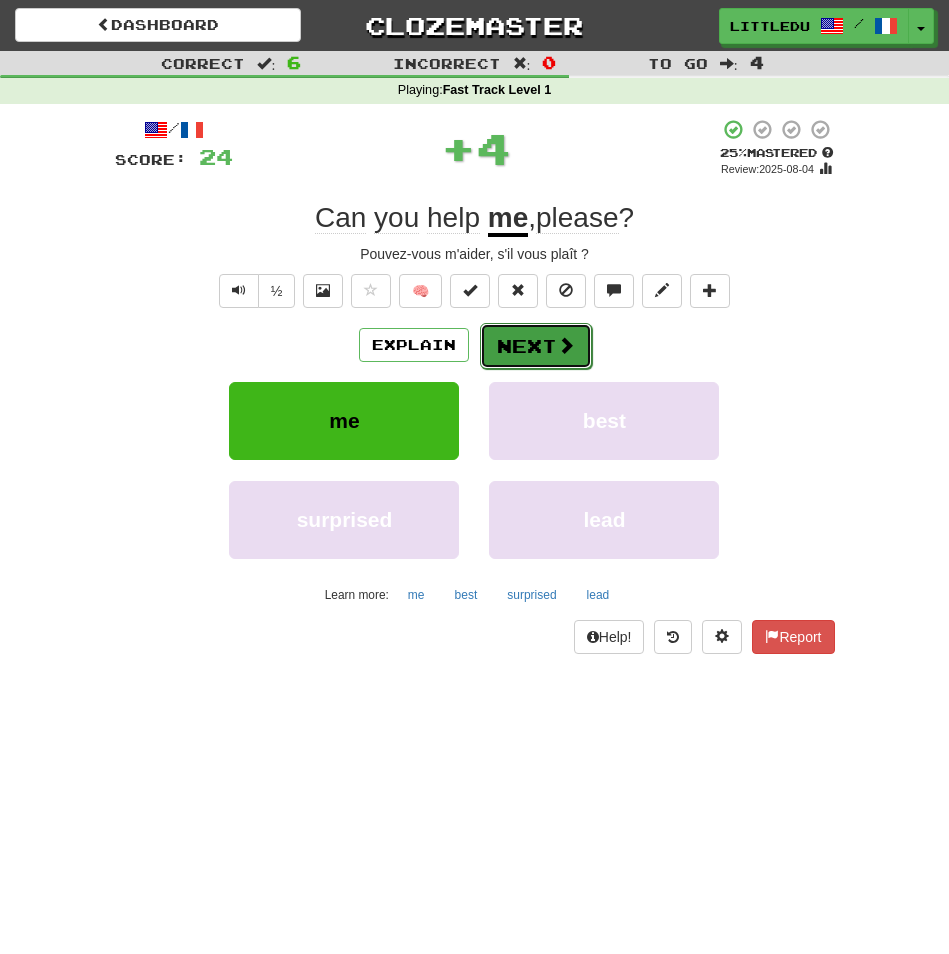 click on "Next" at bounding box center (536, 346) 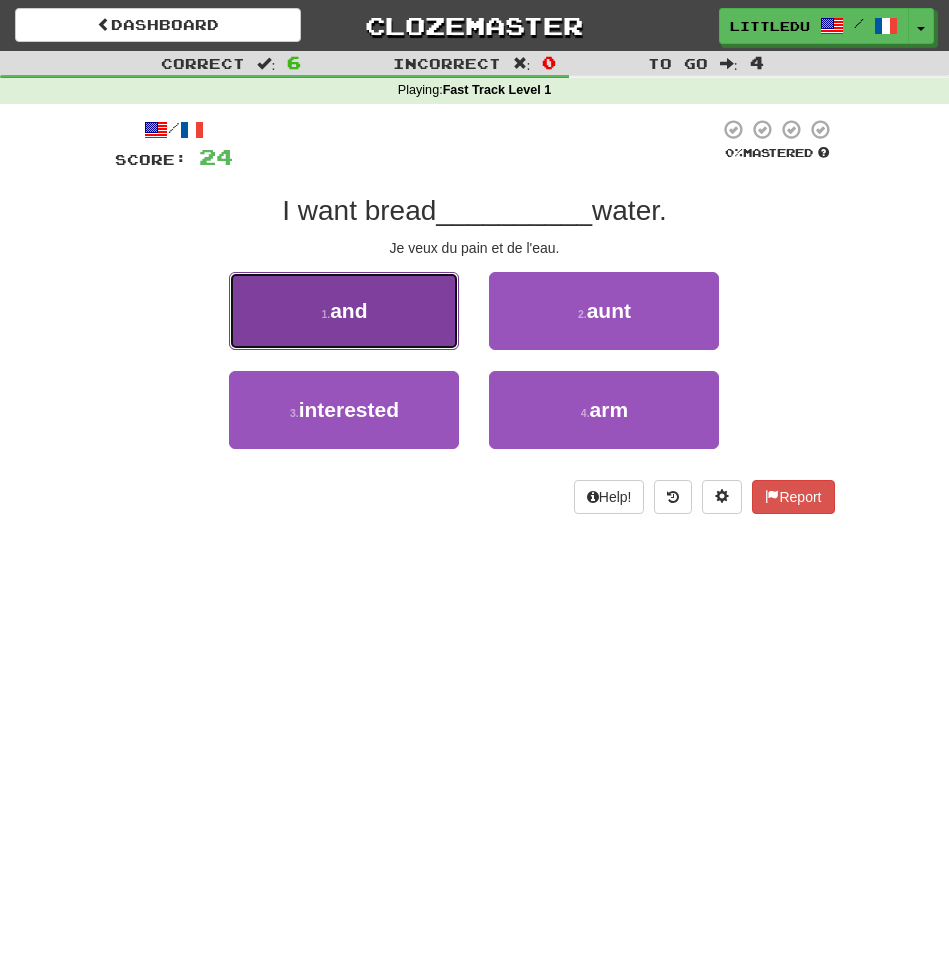 click on "1 .  and" at bounding box center [344, 311] 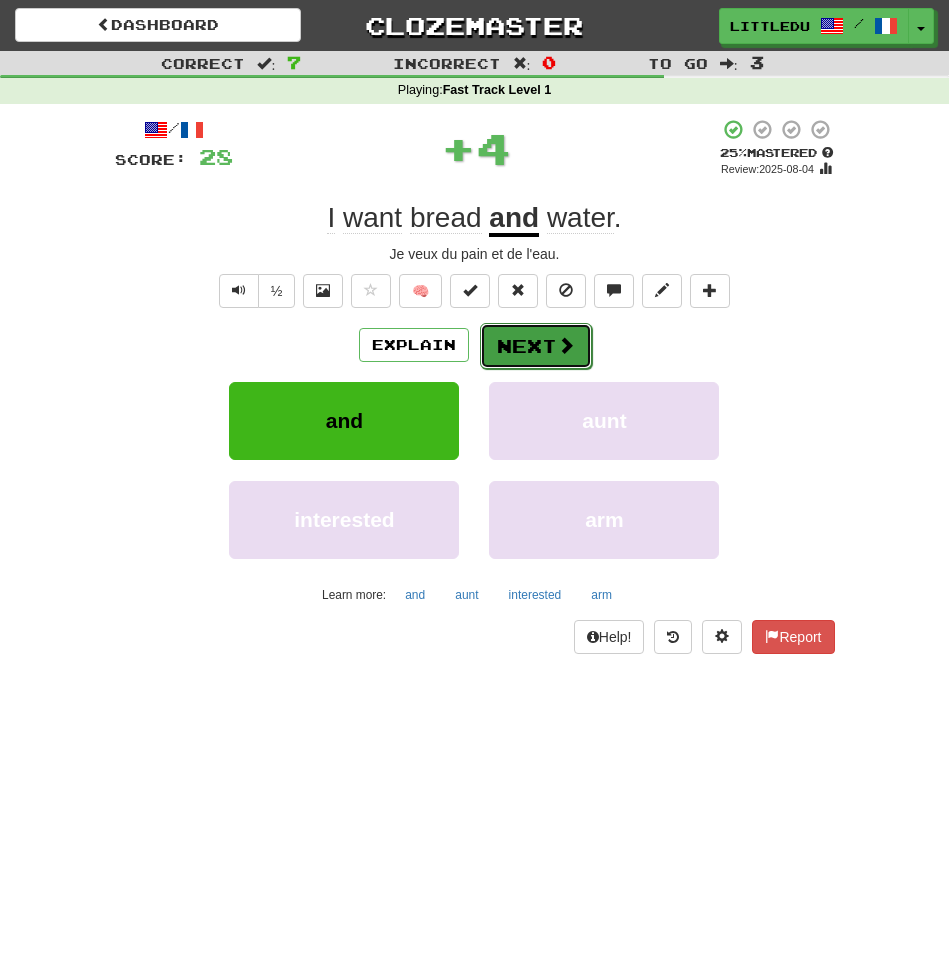 click on "Next" at bounding box center (536, 346) 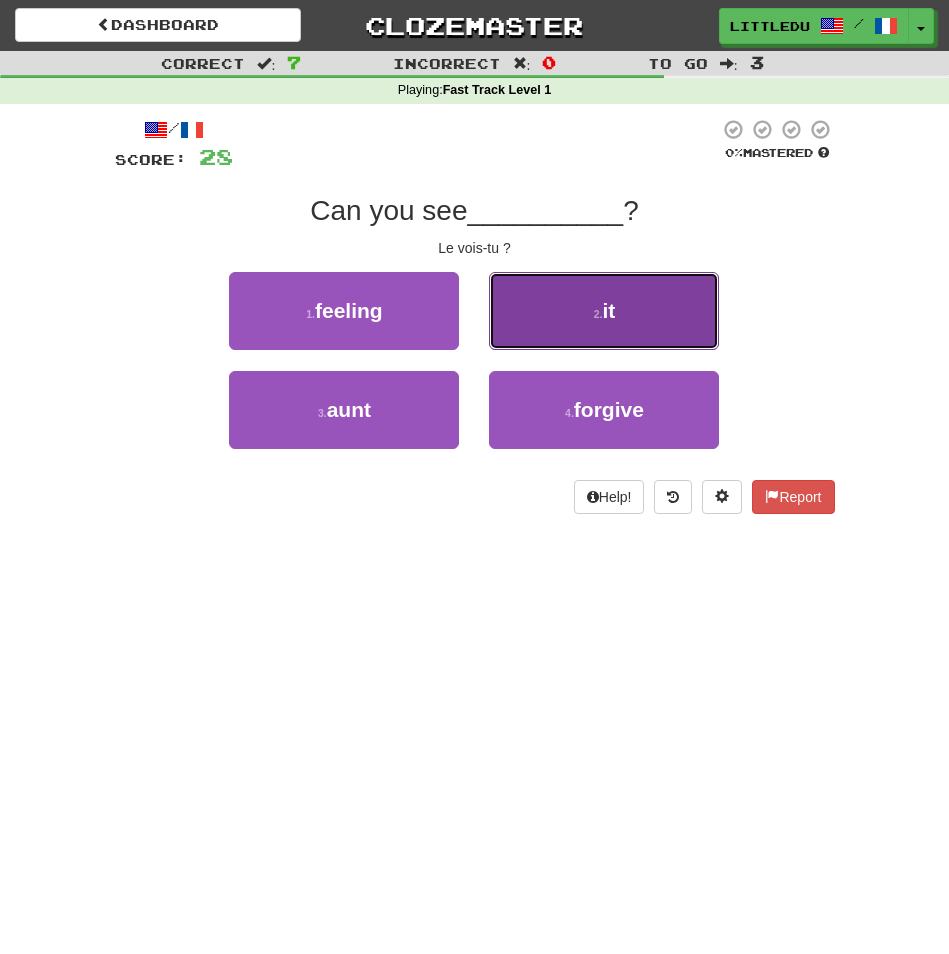 click on "2 .  it" at bounding box center [604, 311] 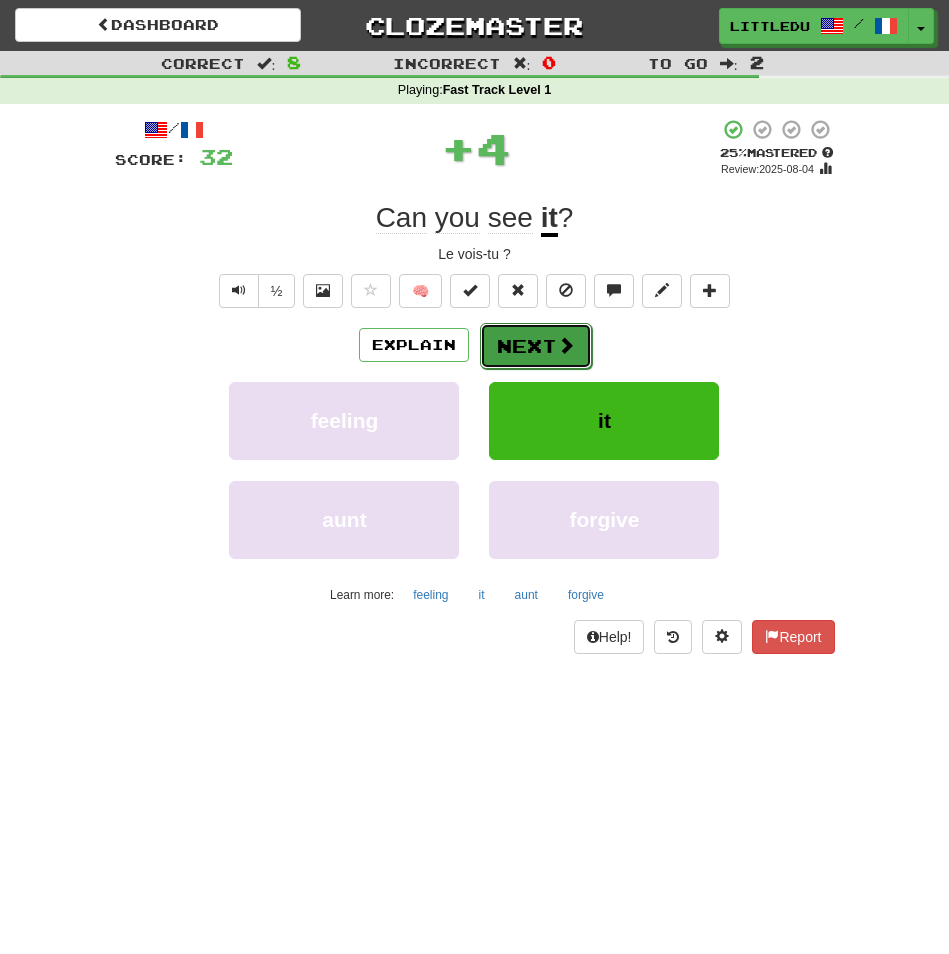 click at bounding box center (566, 345) 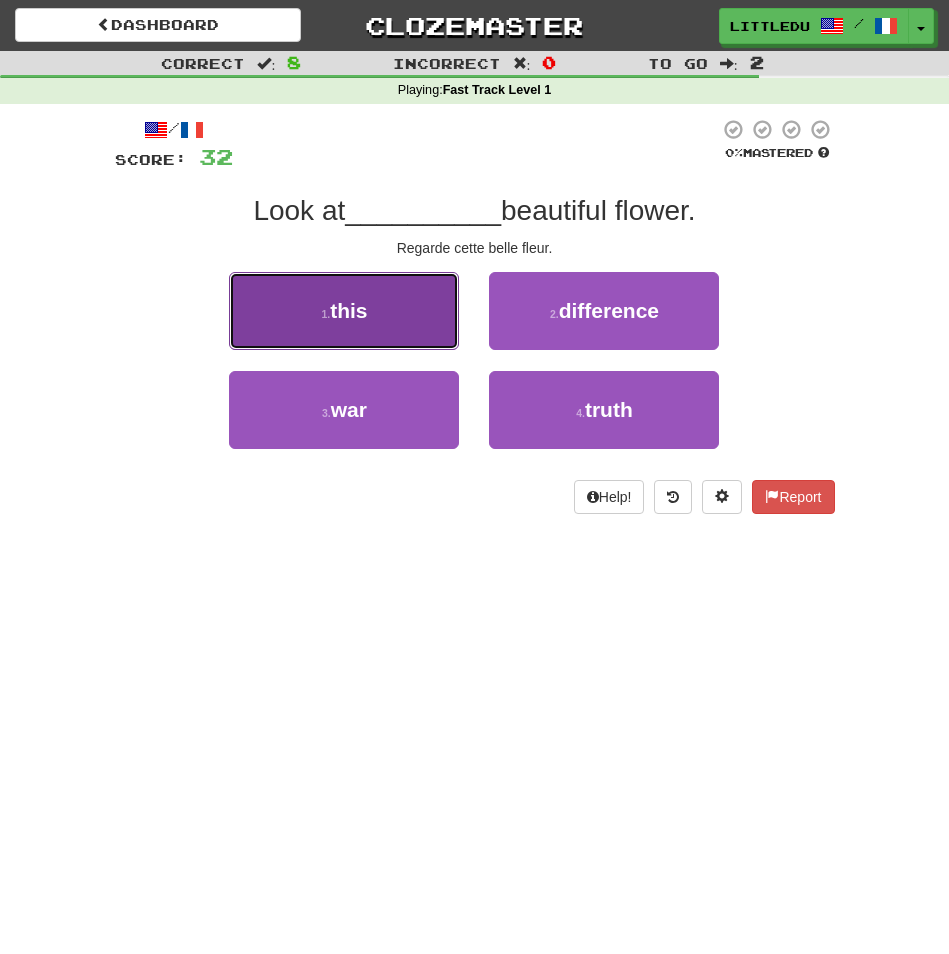 click on "this" at bounding box center (348, 310) 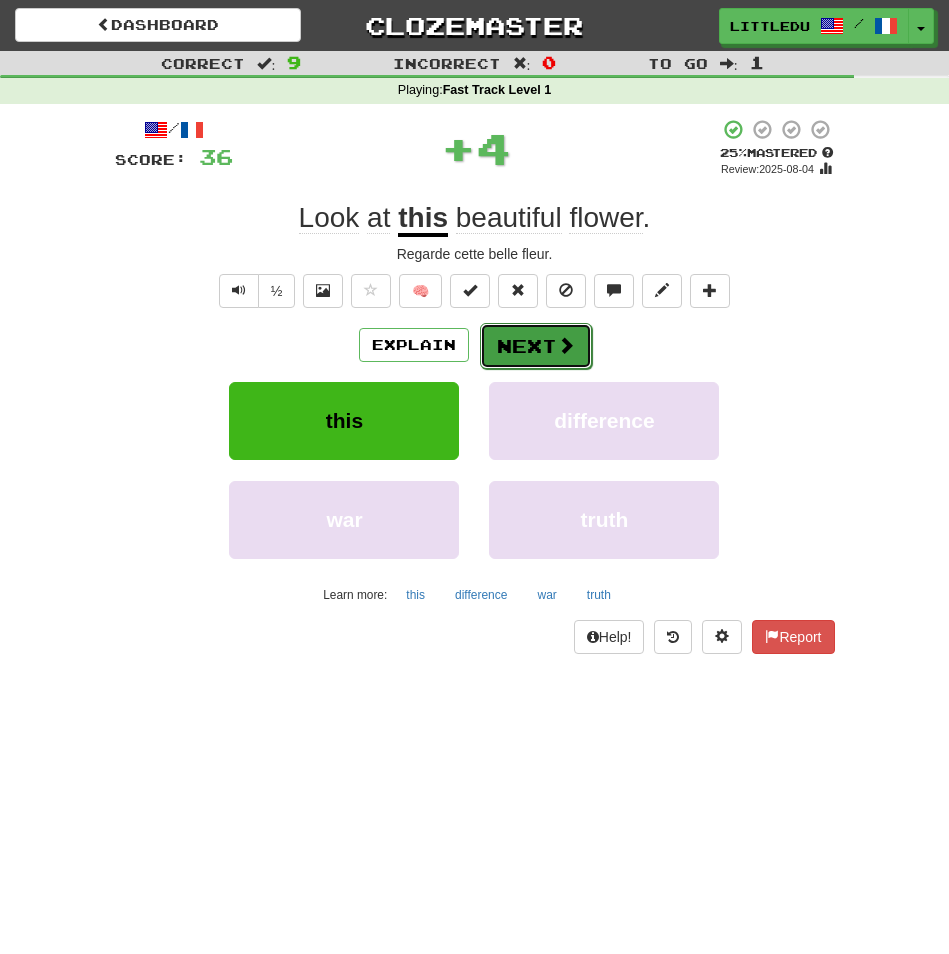 click on "Next" at bounding box center [536, 346] 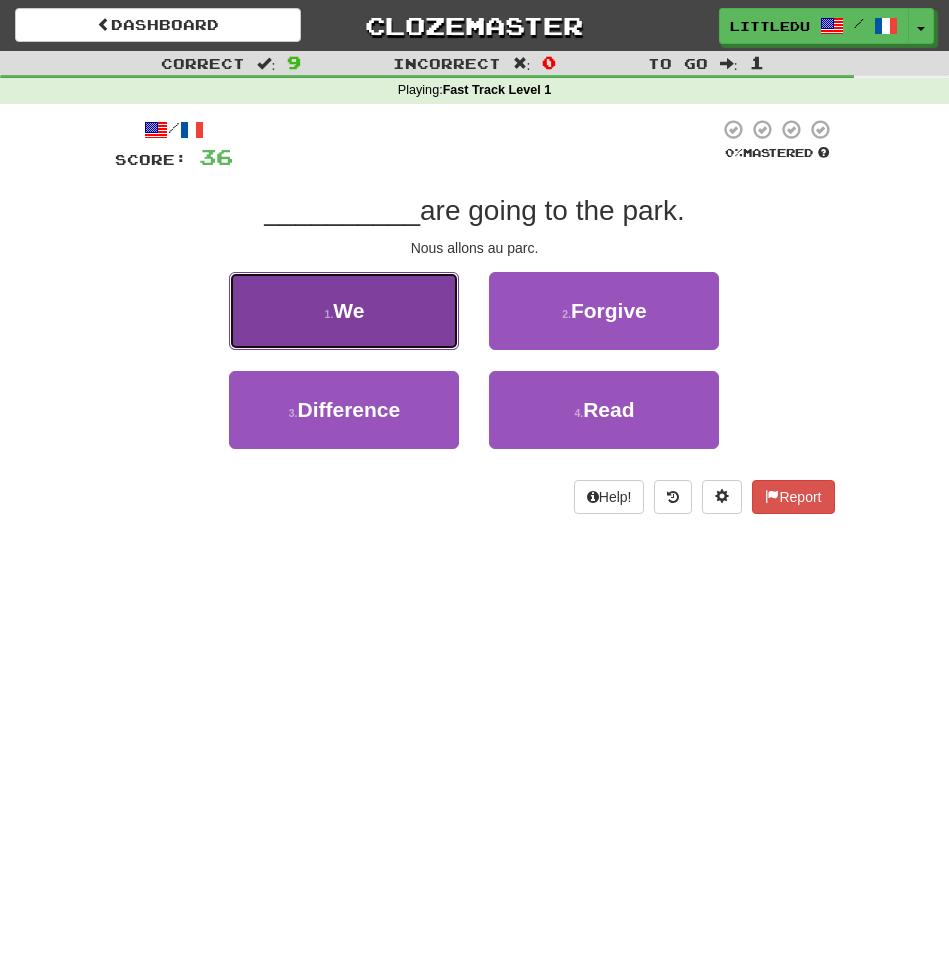 click on "1 .  We" at bounding box center (344, 311) 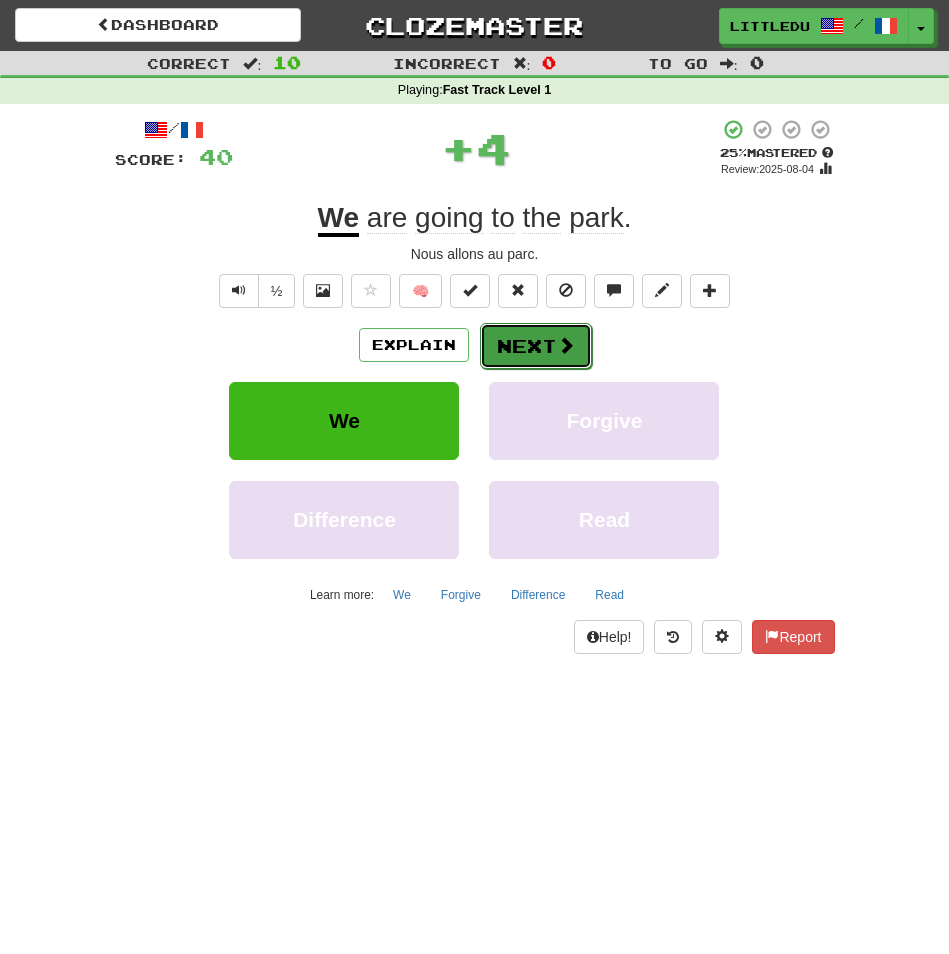 click on "Next" at bounding box center [536, 346] 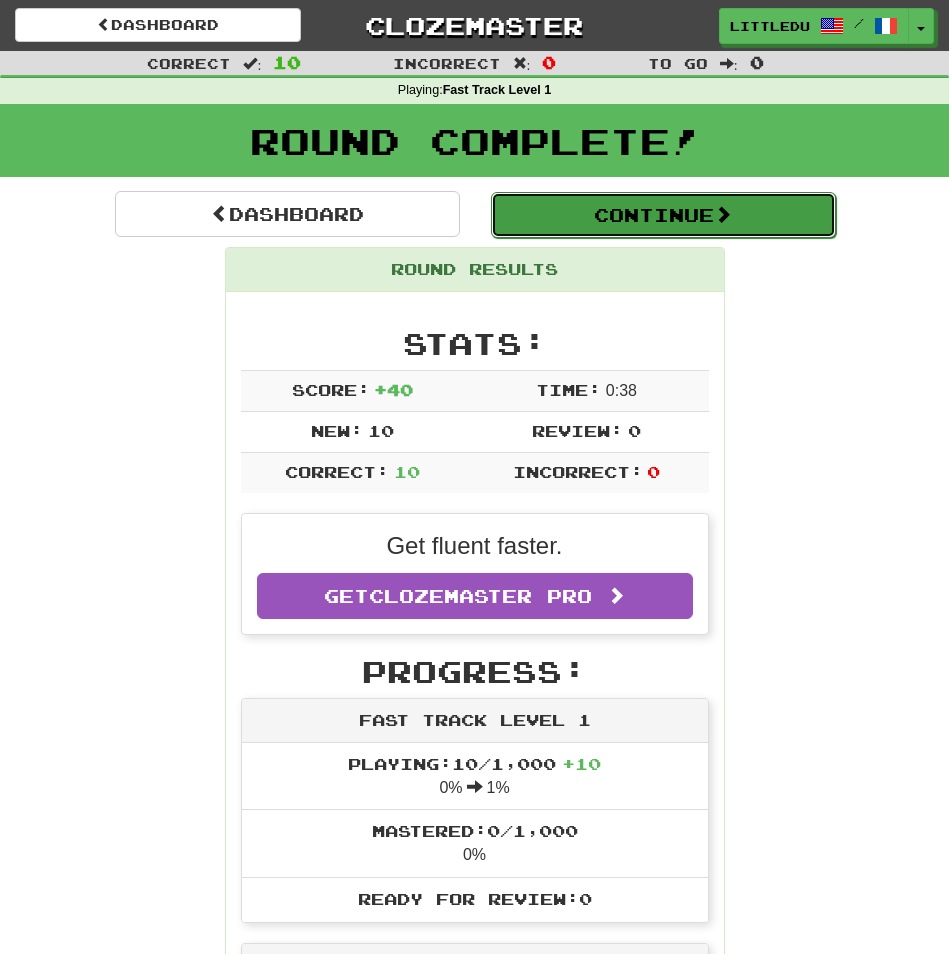 click on "Continue" at bounding box center (663, 215) 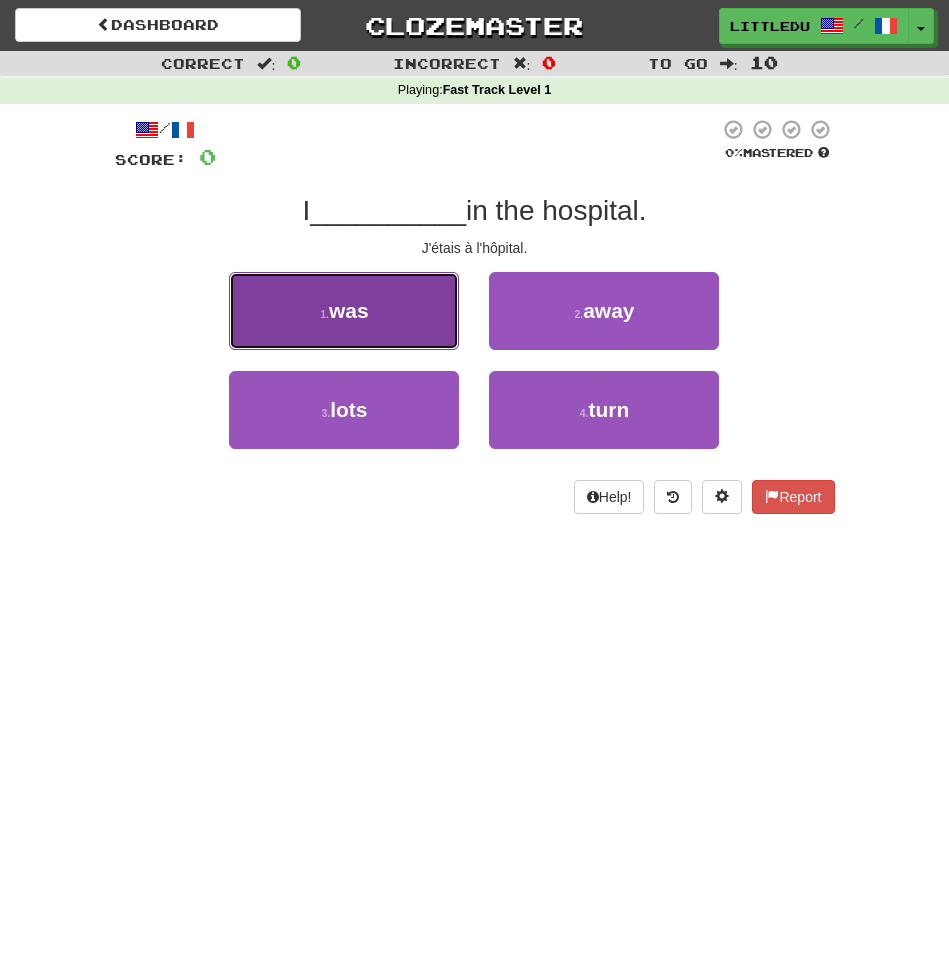 click on "1 .  was" at bounding box center [344, 311] 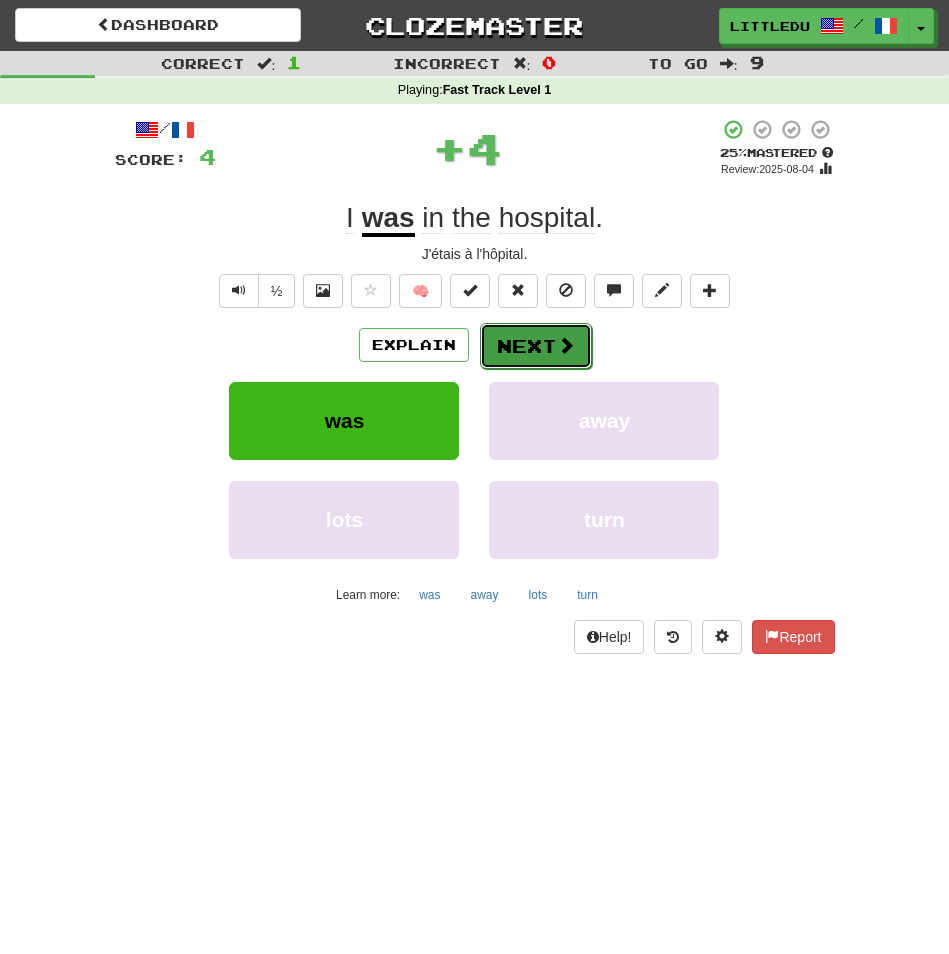 click on "Next" at bounding box center (536, 346) 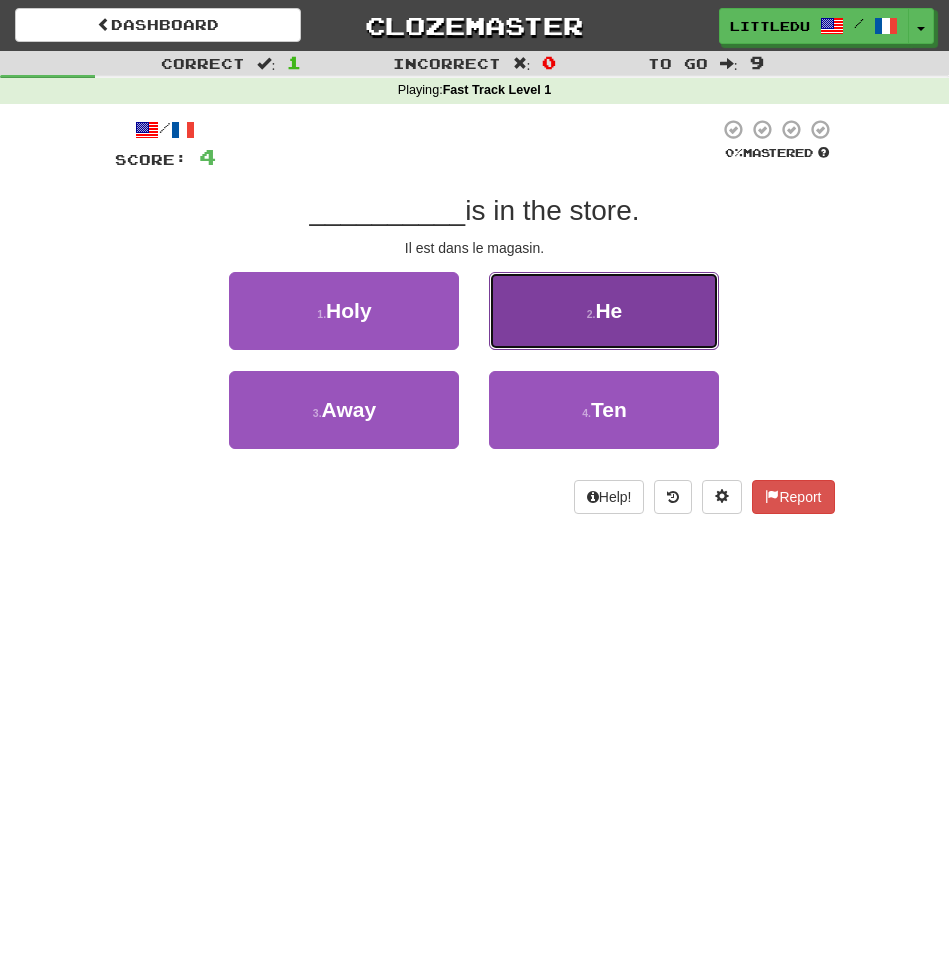 click on "He" at bounding box center [608, 310] 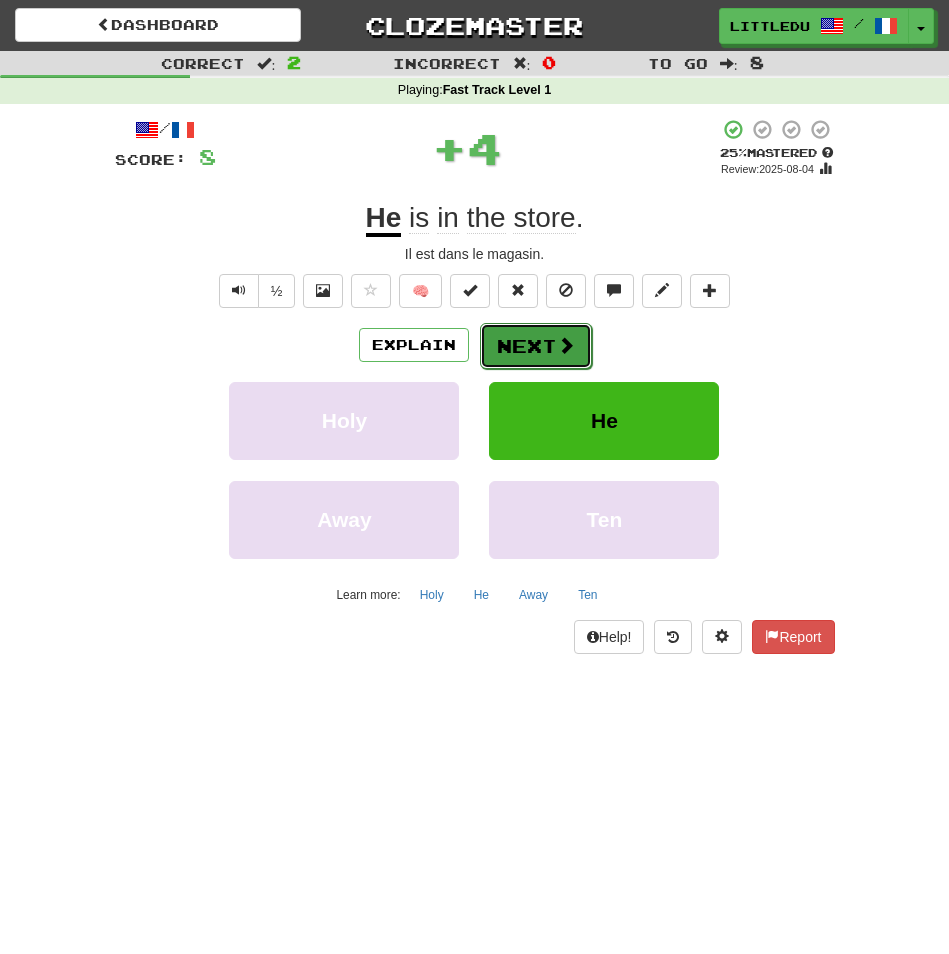 click on "Next" at bounding box center [536, 346] 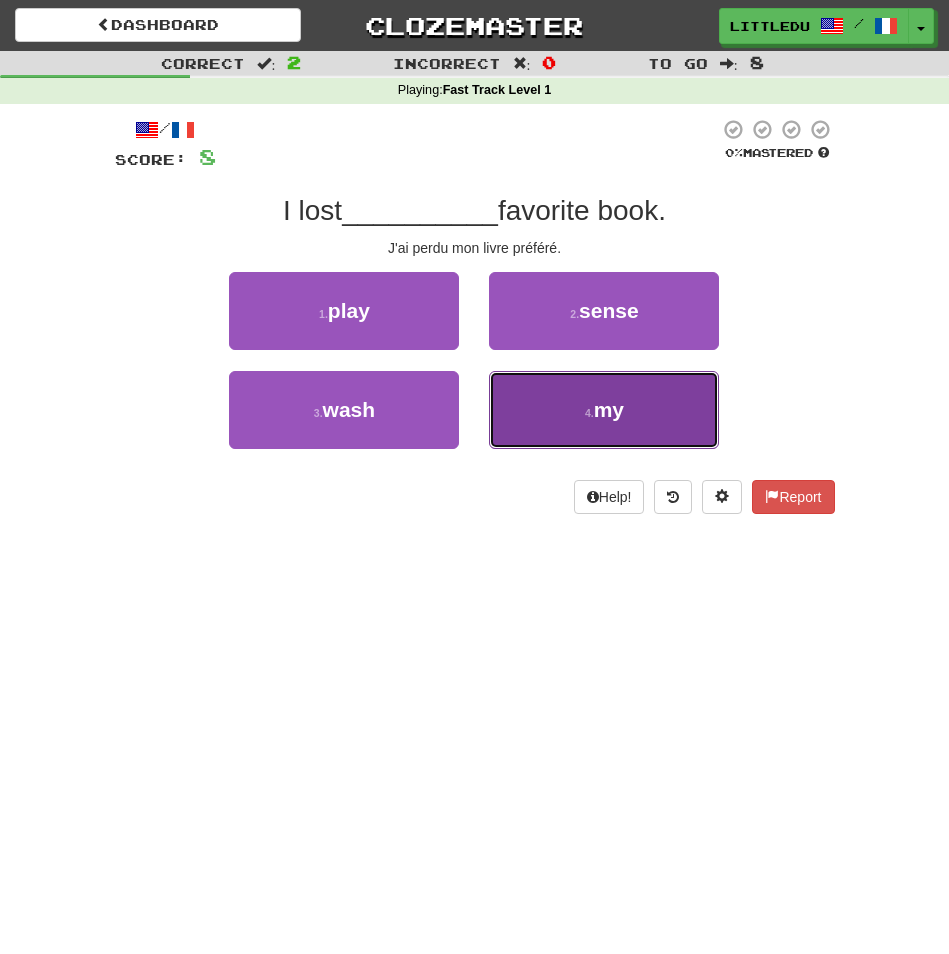 click on "my" at bounding box center (609, 409) 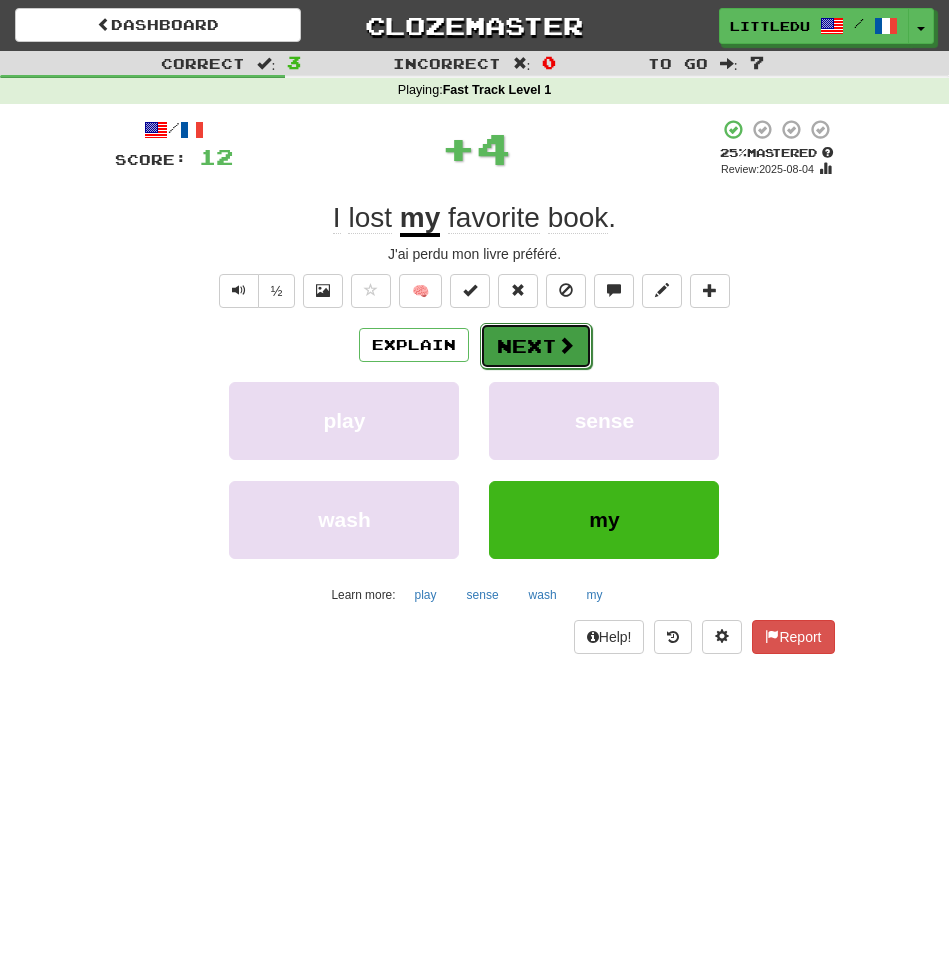 click on "Next" at bounding box center (536, 346) 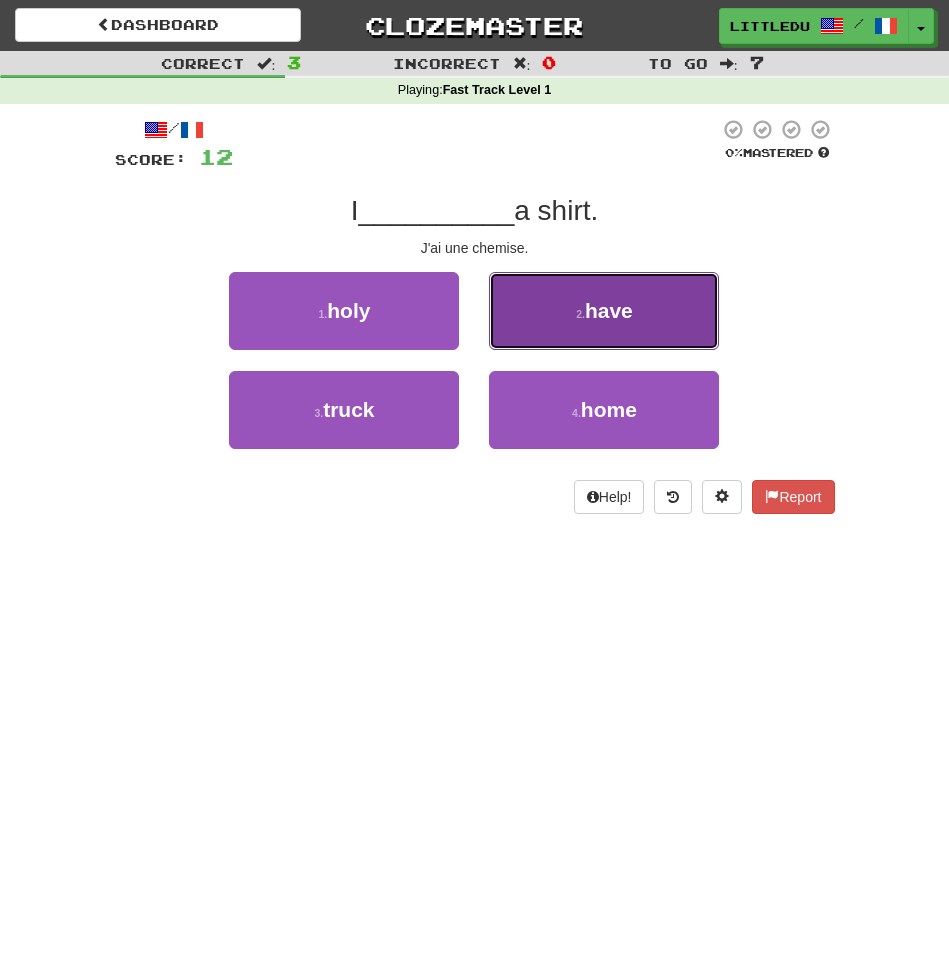 click on "2 .  have" at bounding box center [604, 311] 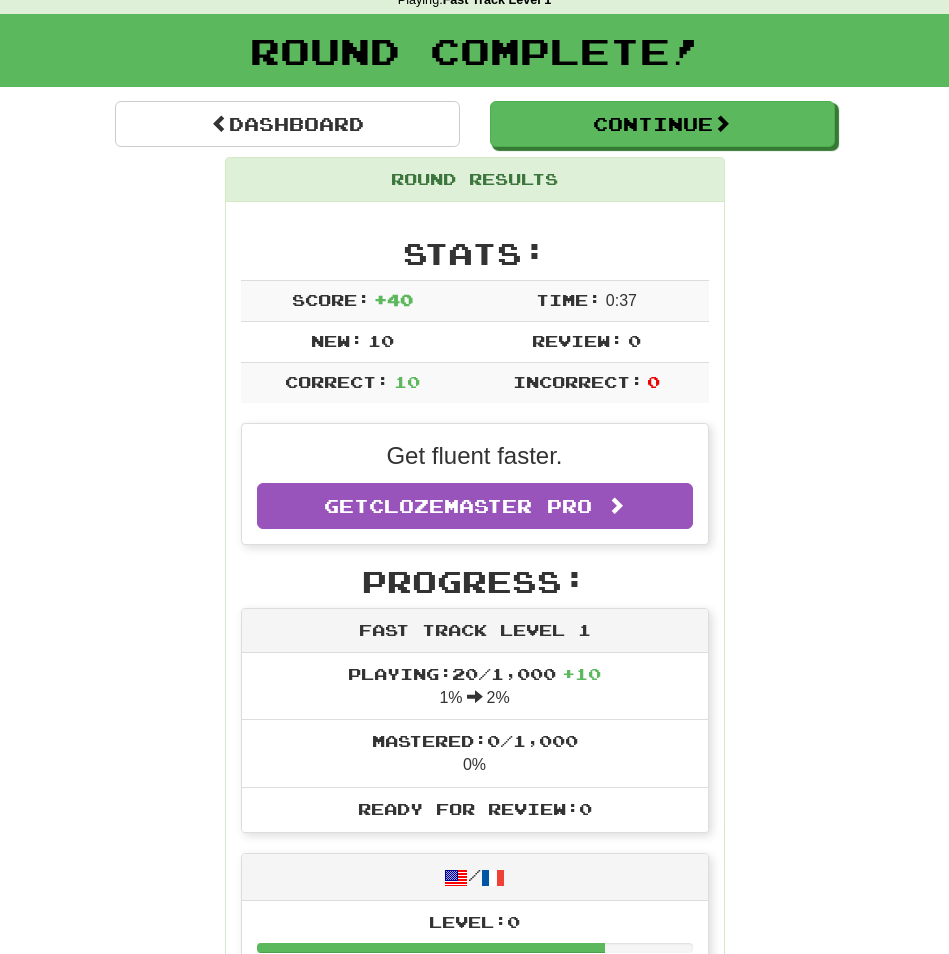 scroll, scrollTop: 0, scrollLeft: 0, axis: both 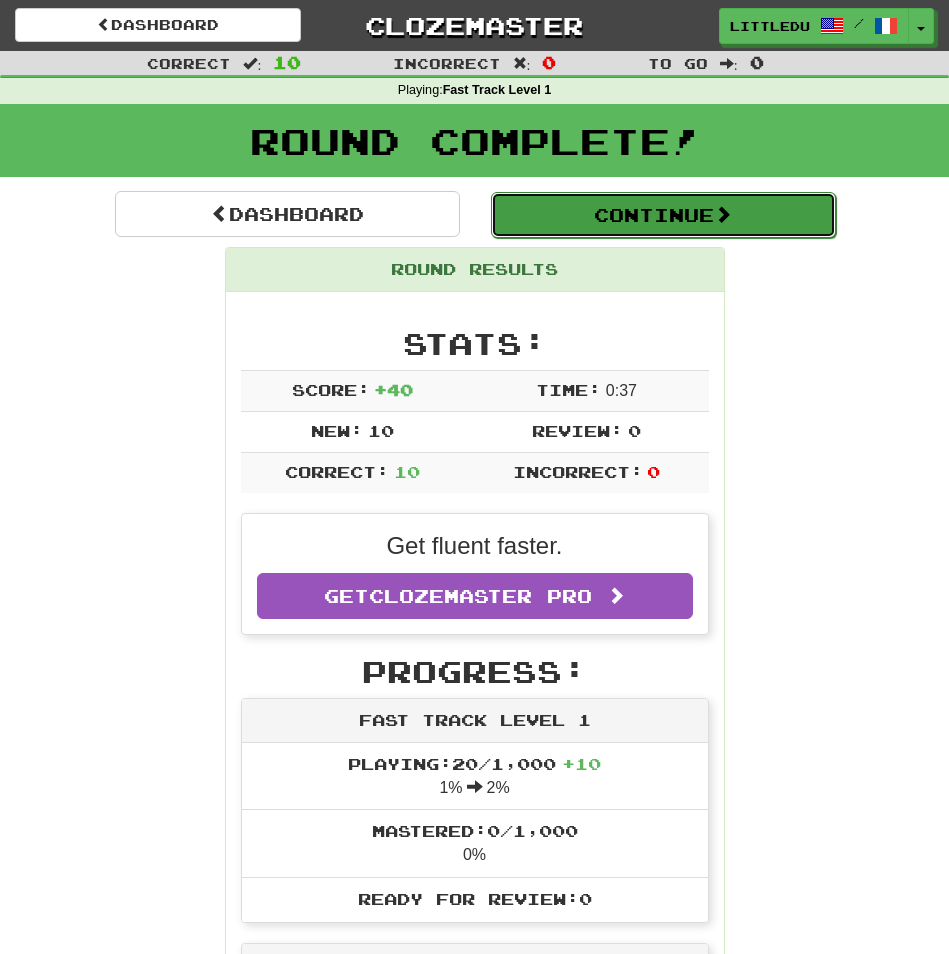 click on "Continue" at bounding box center [663, 215] 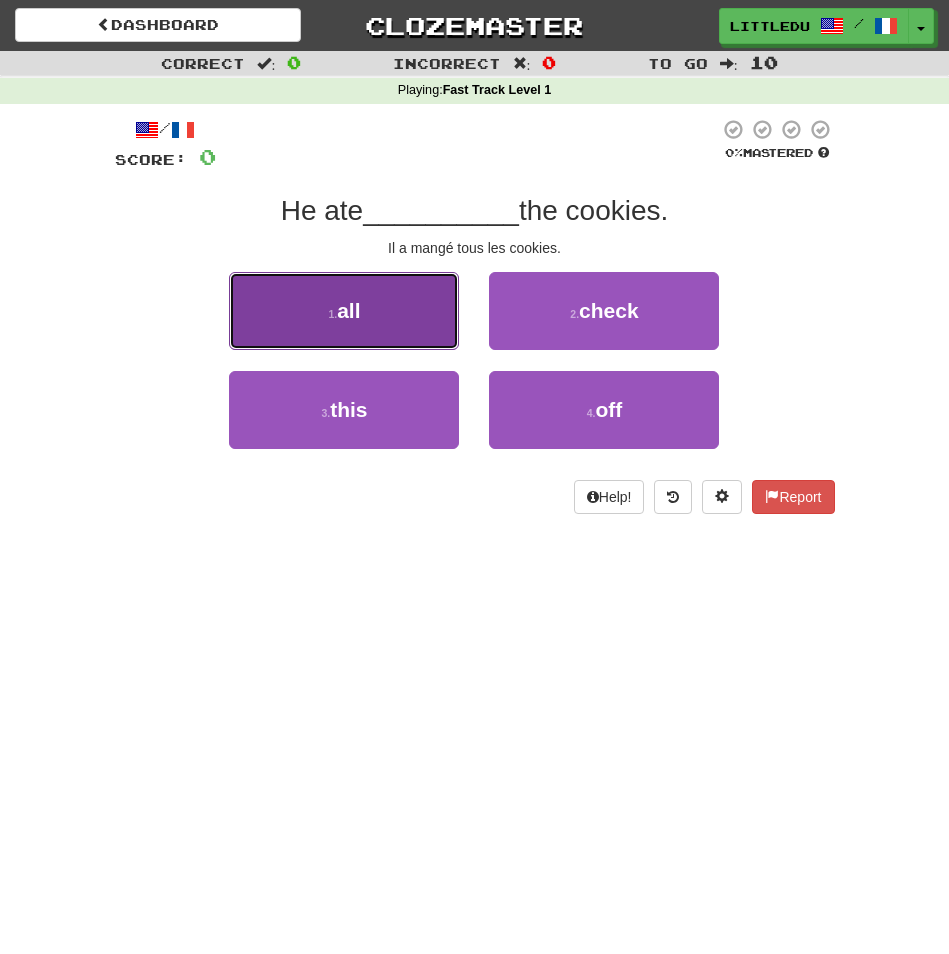 click on "1 .  all" at bounding box center [344, 311] 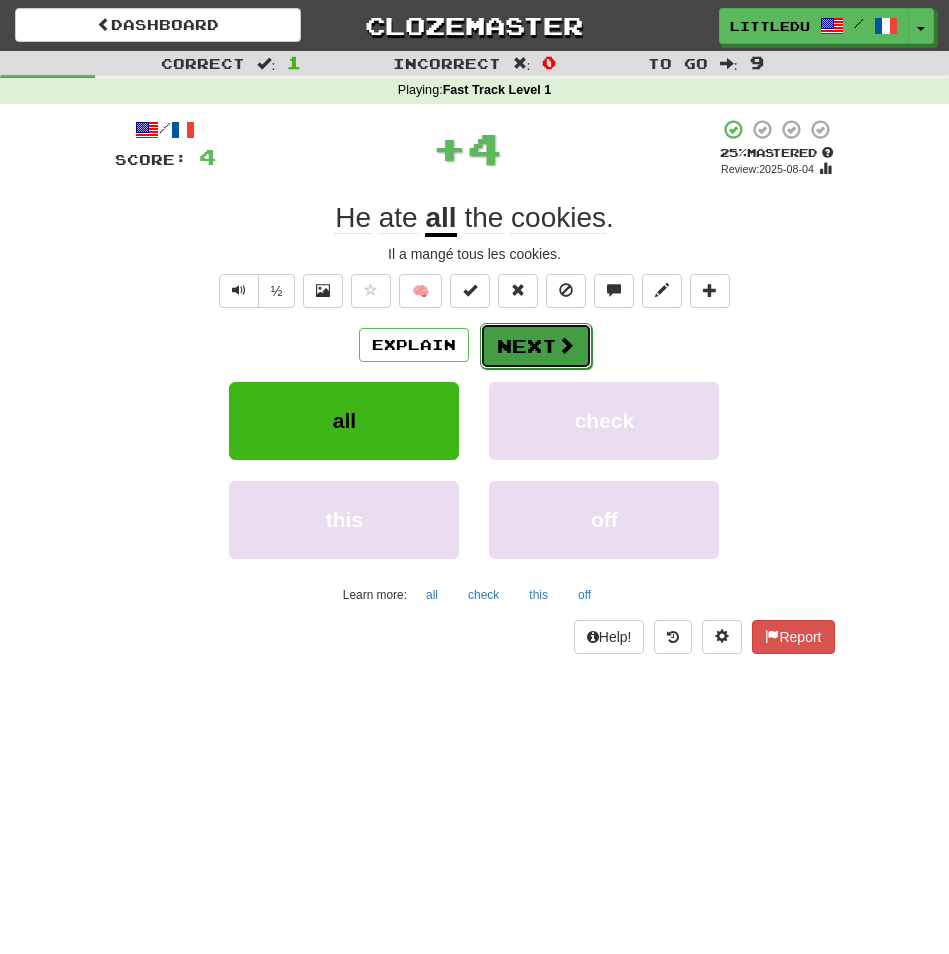 click at bounding box center [566, 345] 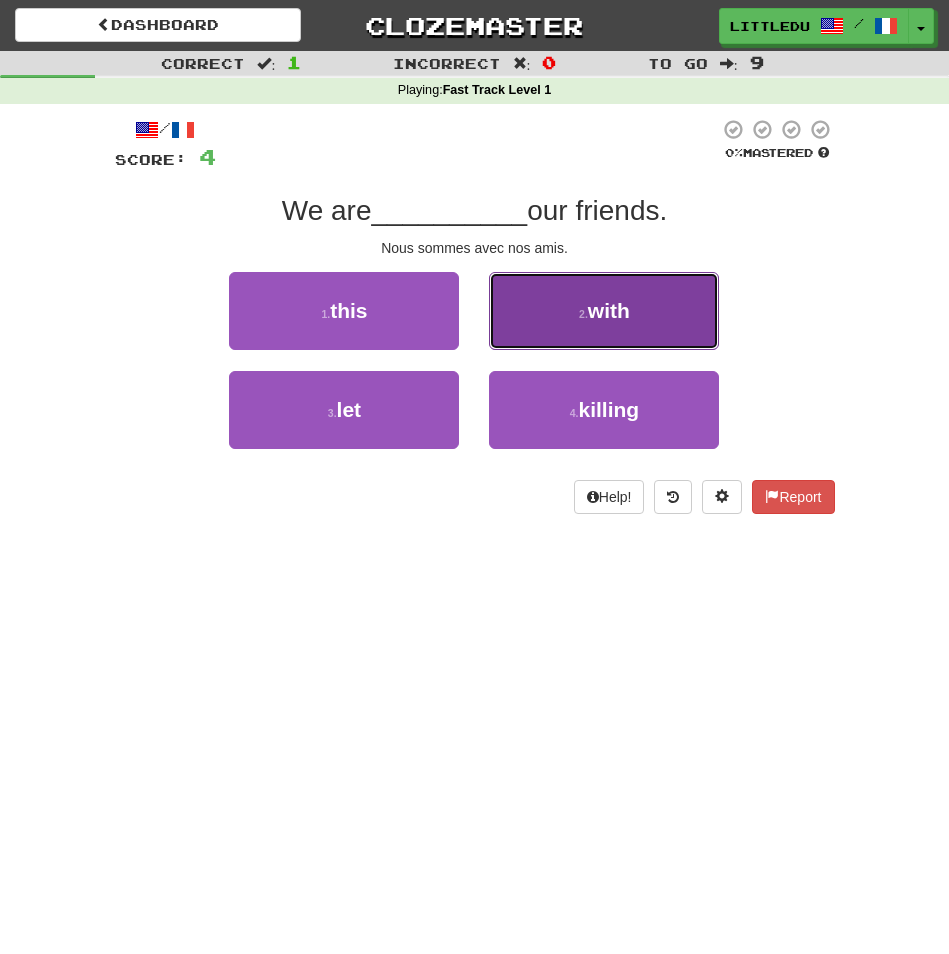 click on "with" at bounding box center (609, 310) 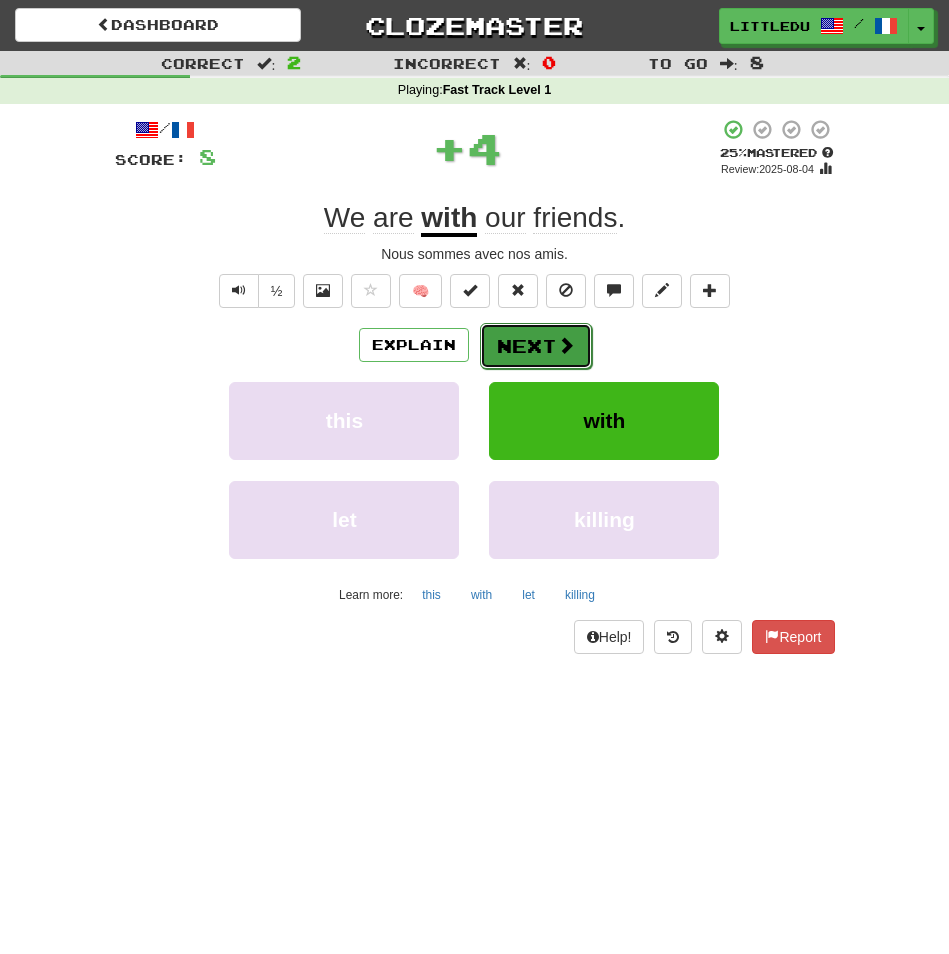 click at bounding box center [566, 345] 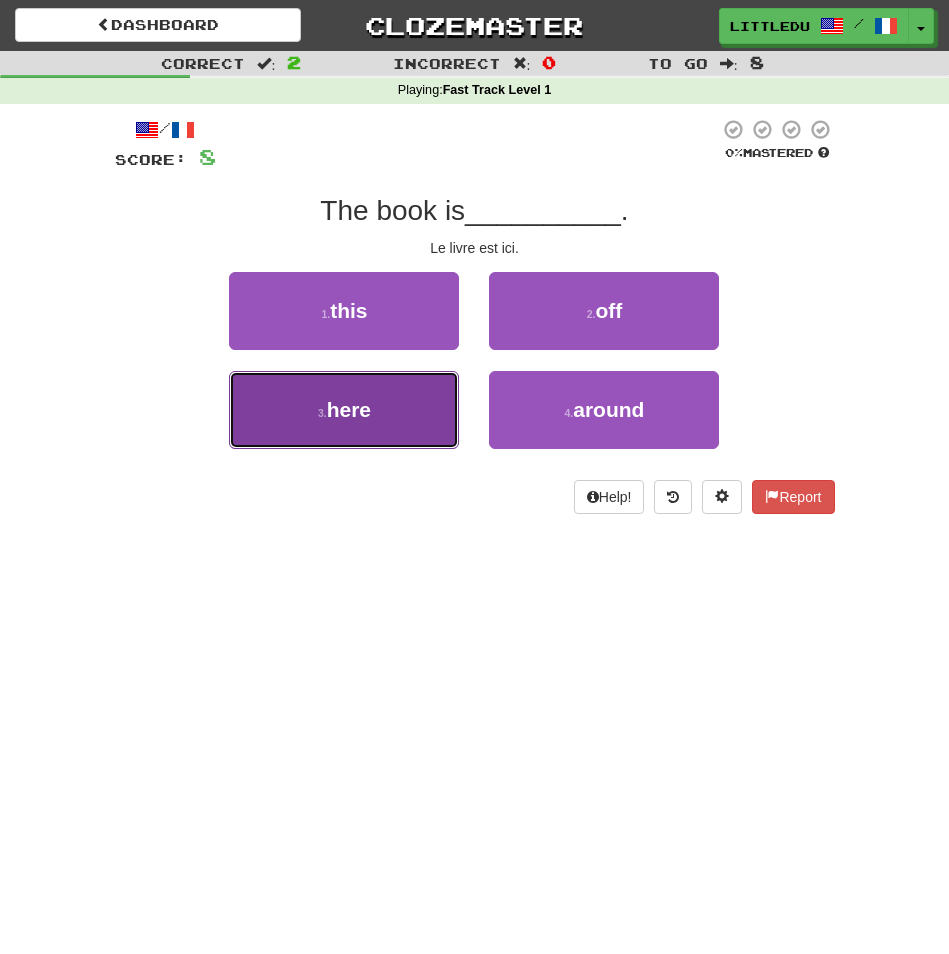 click on "3 .  here" at bounding box center (344, 410) 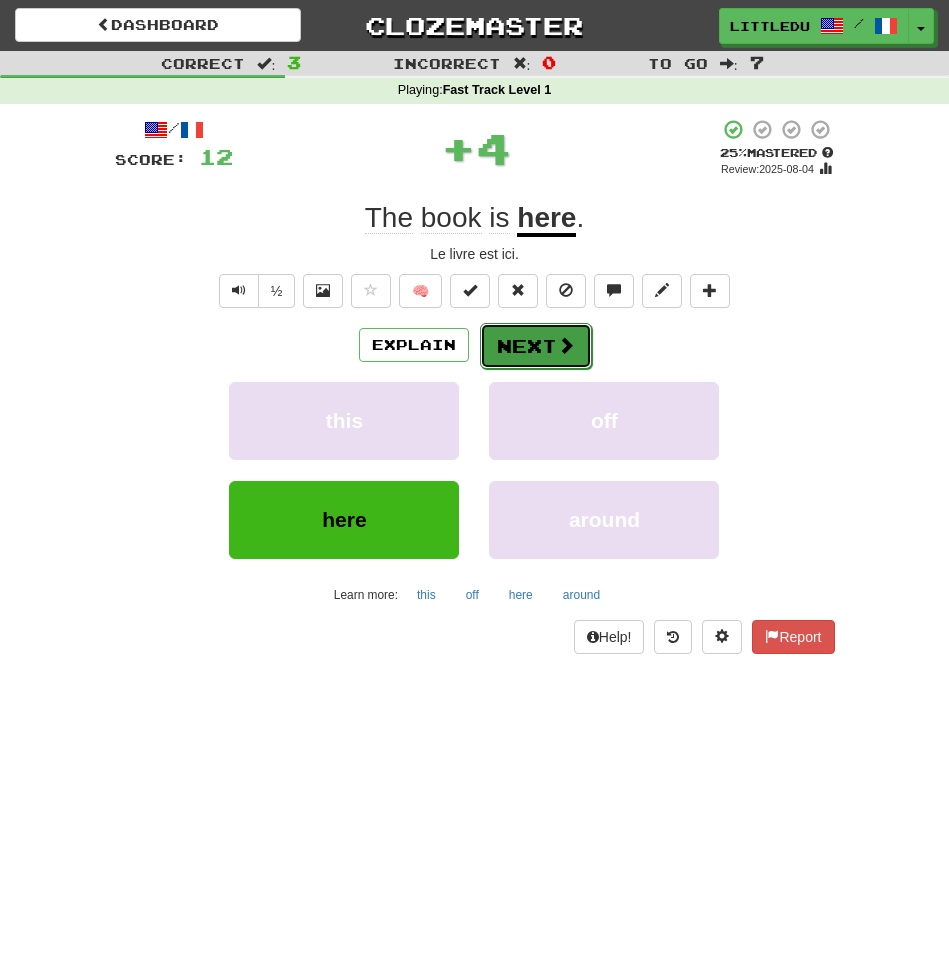 click on "Next" at bounding box center [536, 346] 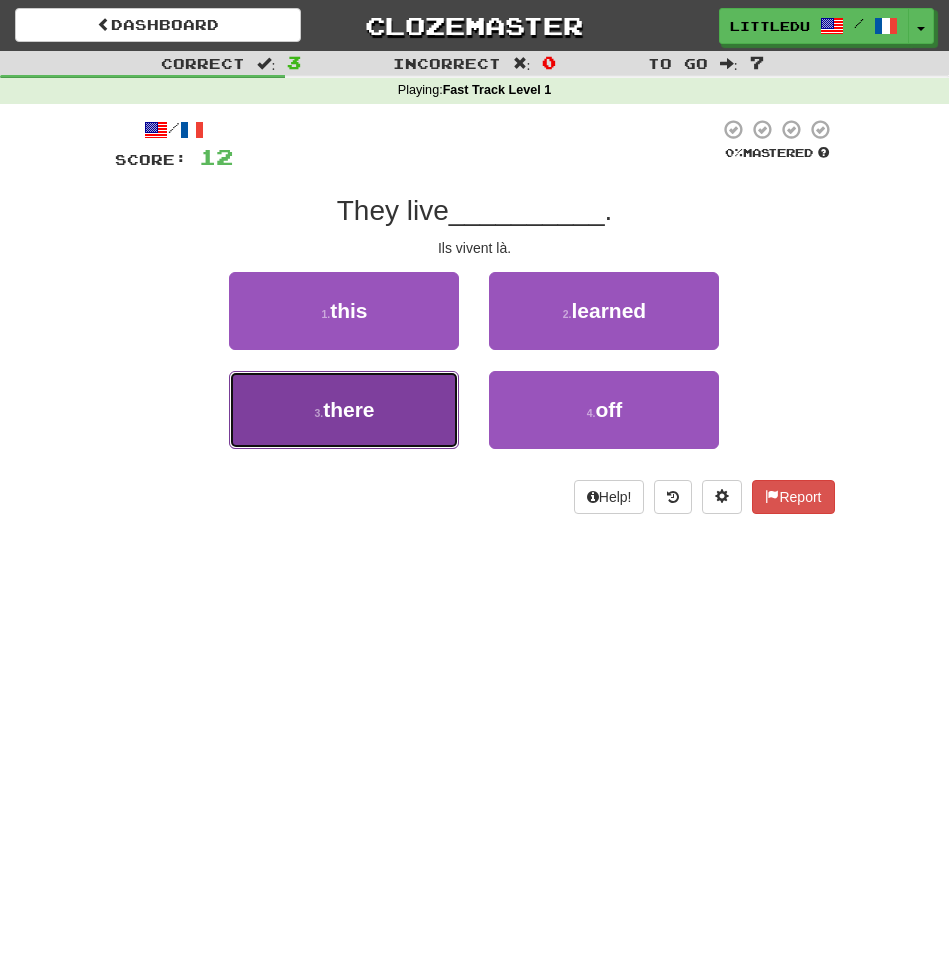 click on "3 .  there" at bounding box center [344, 410] 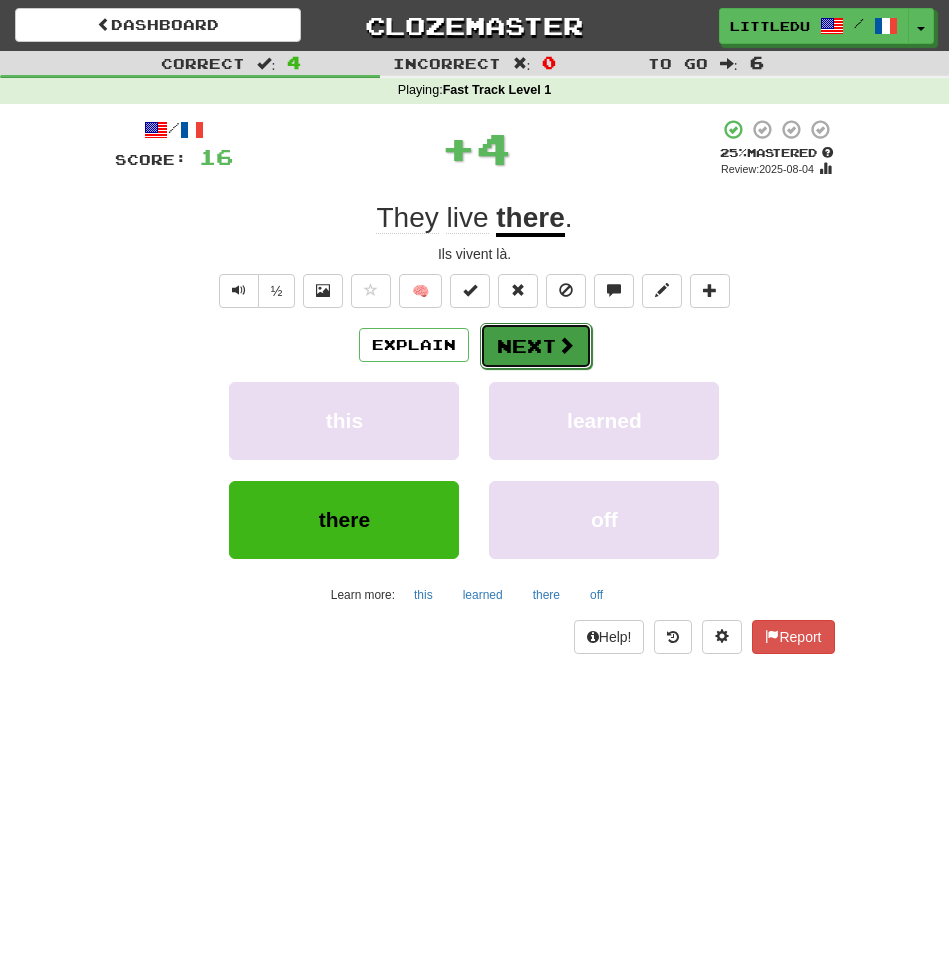 click on "Next" at bounding box center [536, 346] 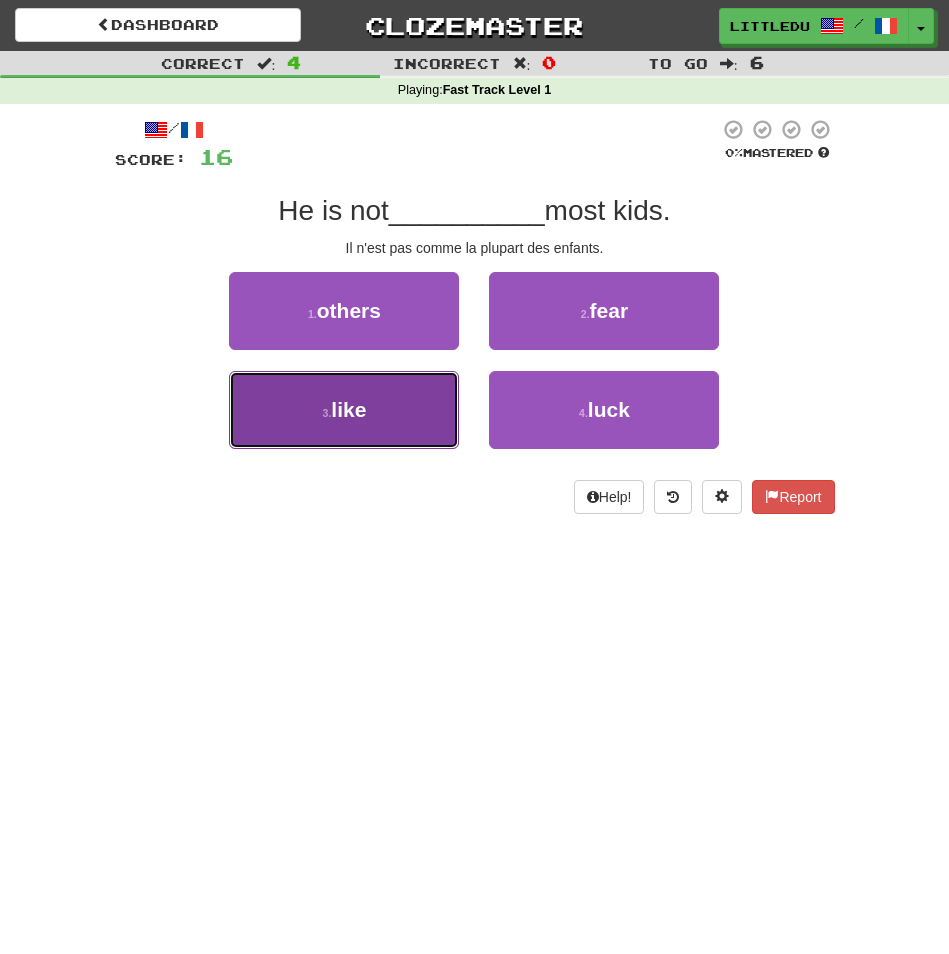 click on "3 .  like" at bounding box center [344, 410] 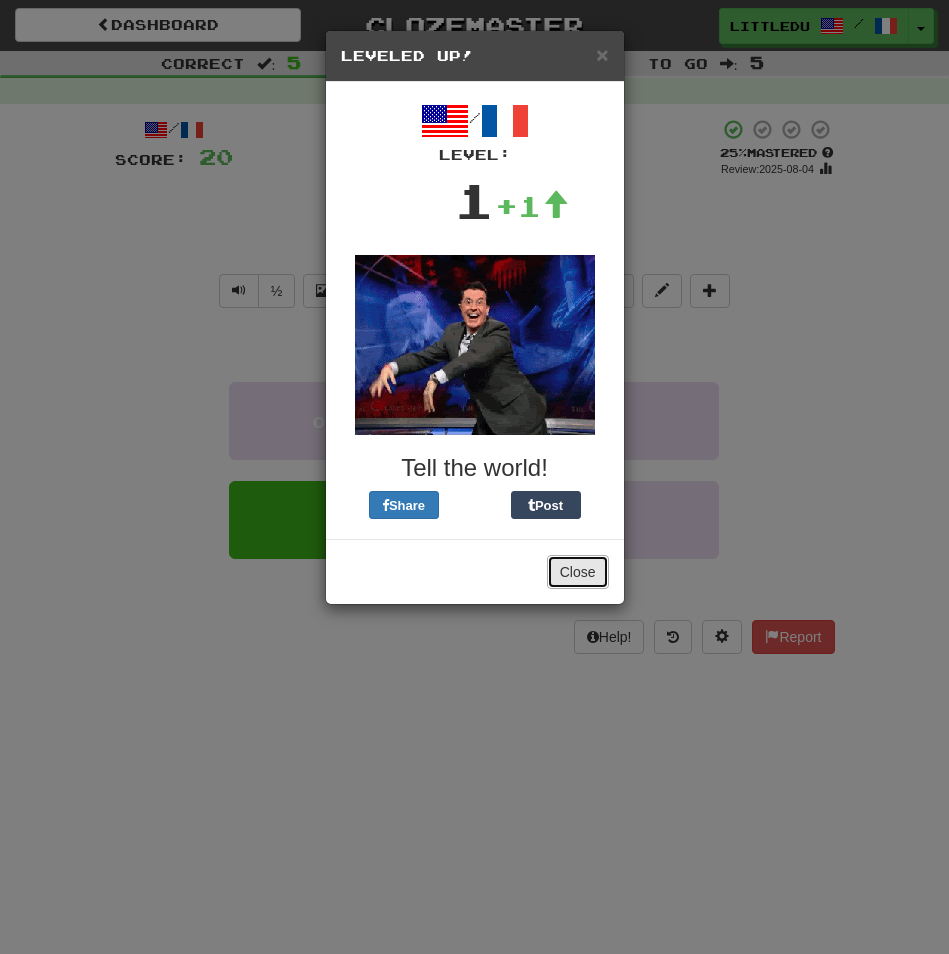 click on "Close" at bounding box center [578, 572] 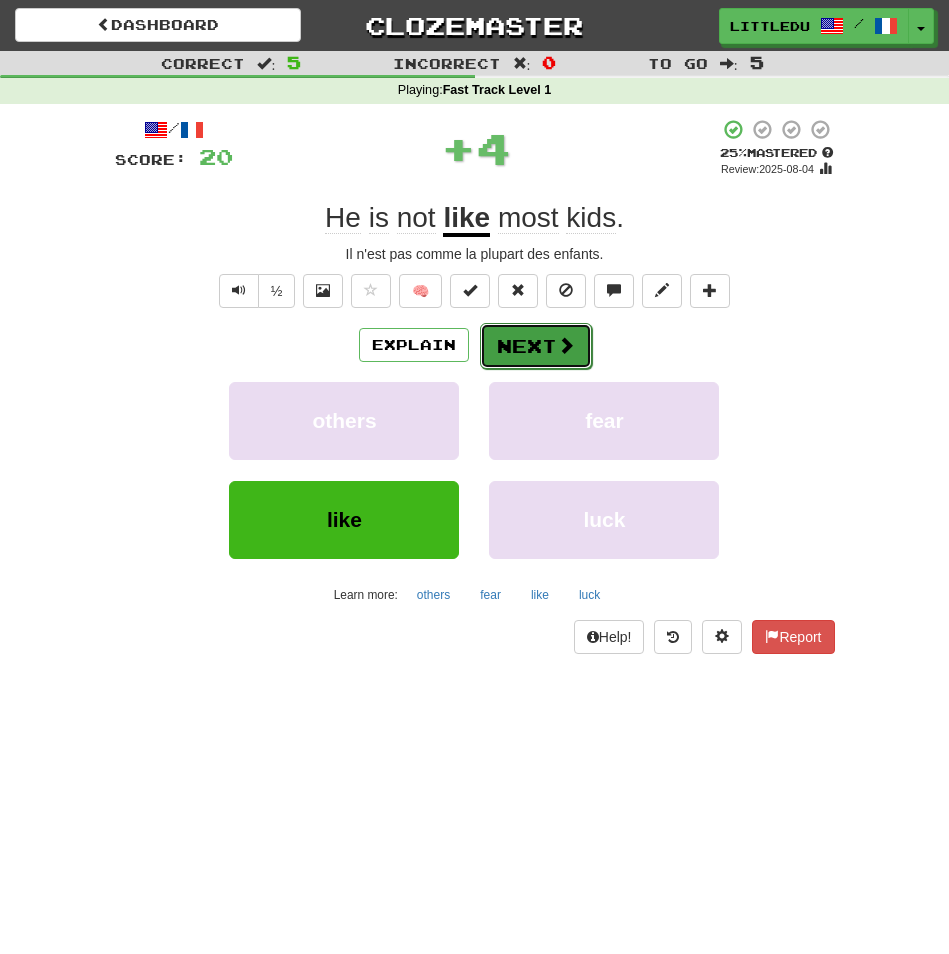 click at bounding box center [566, 345] 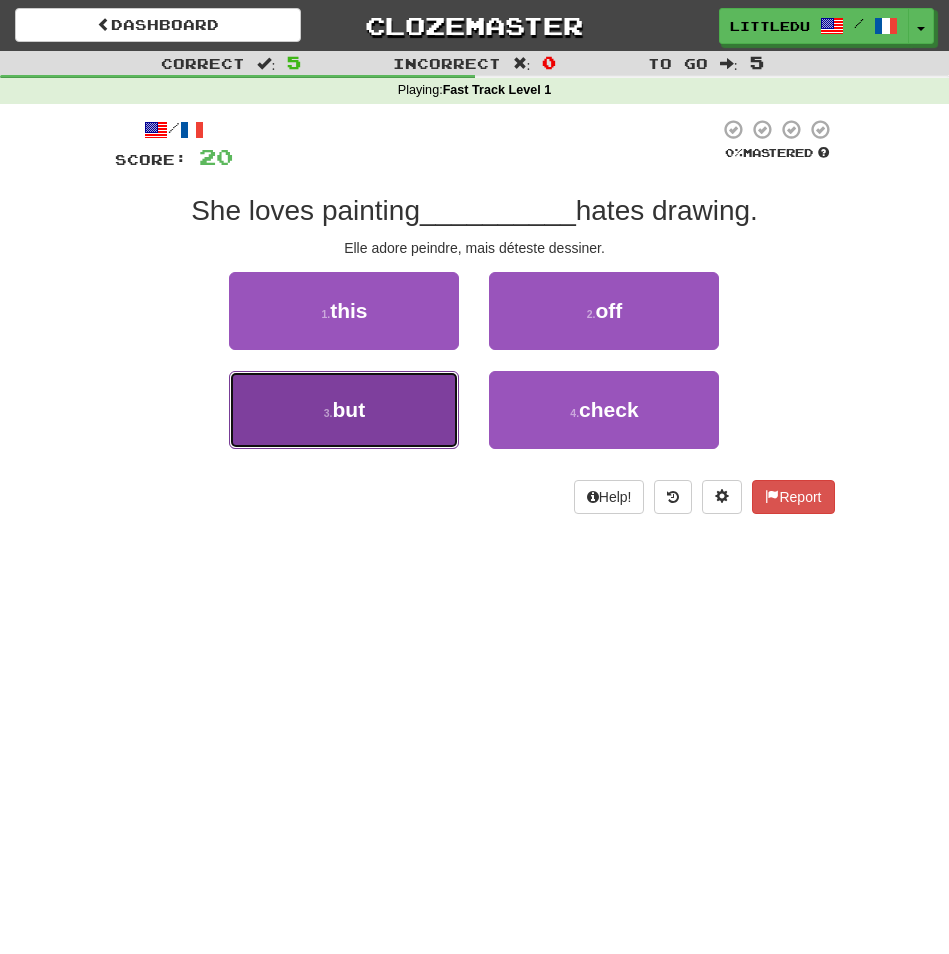 click on "but" at bounding box center (349, 409) 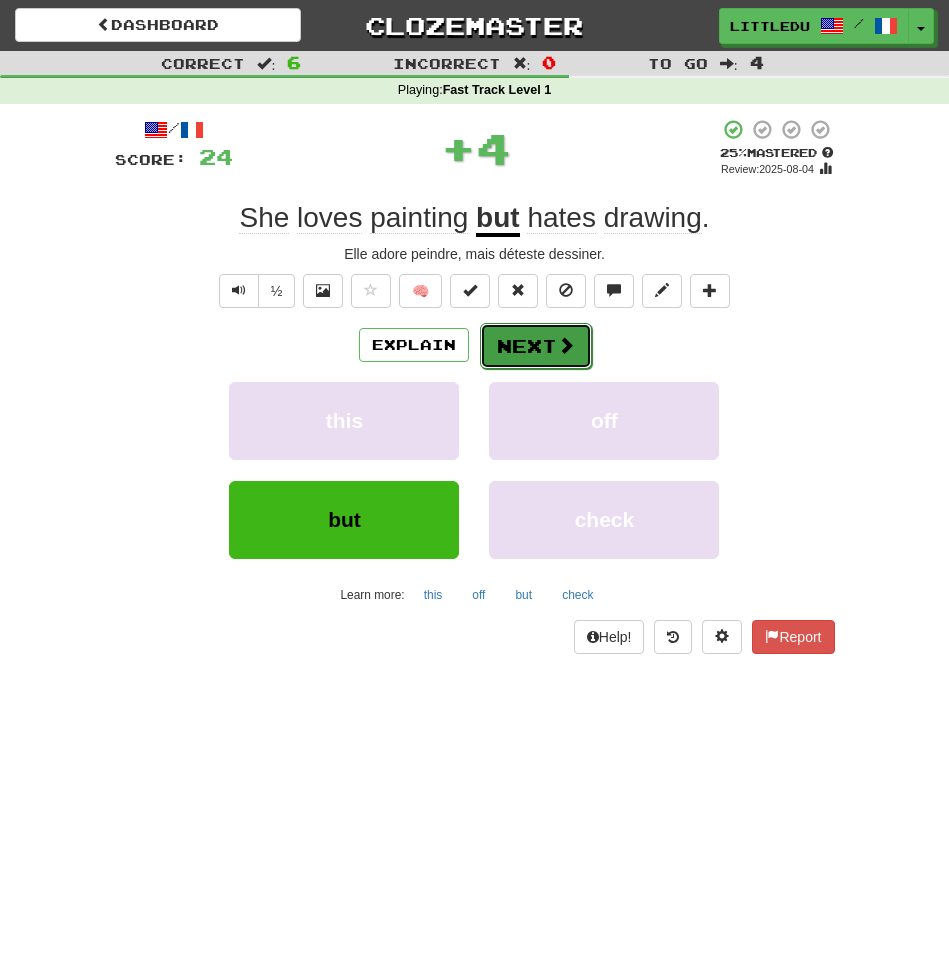 click on "Next" at bounding box center (536, 346) 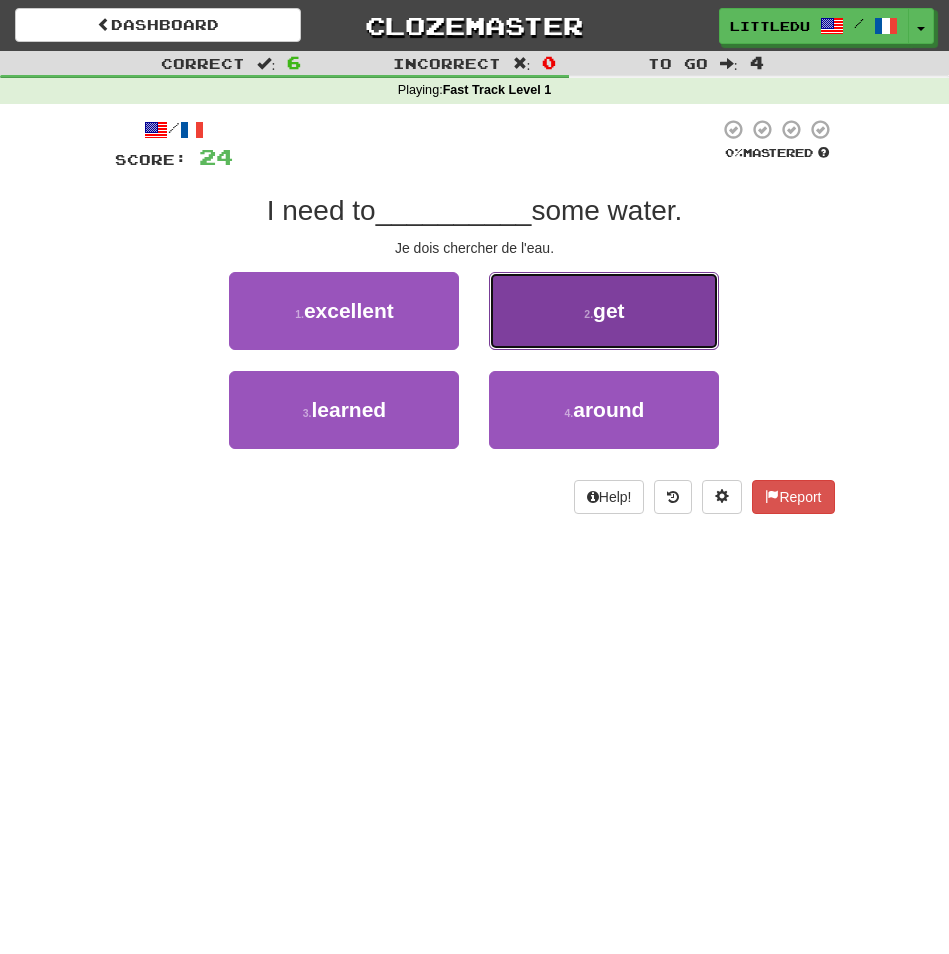 click on "2 .  get" at bounding box center (604, 311) 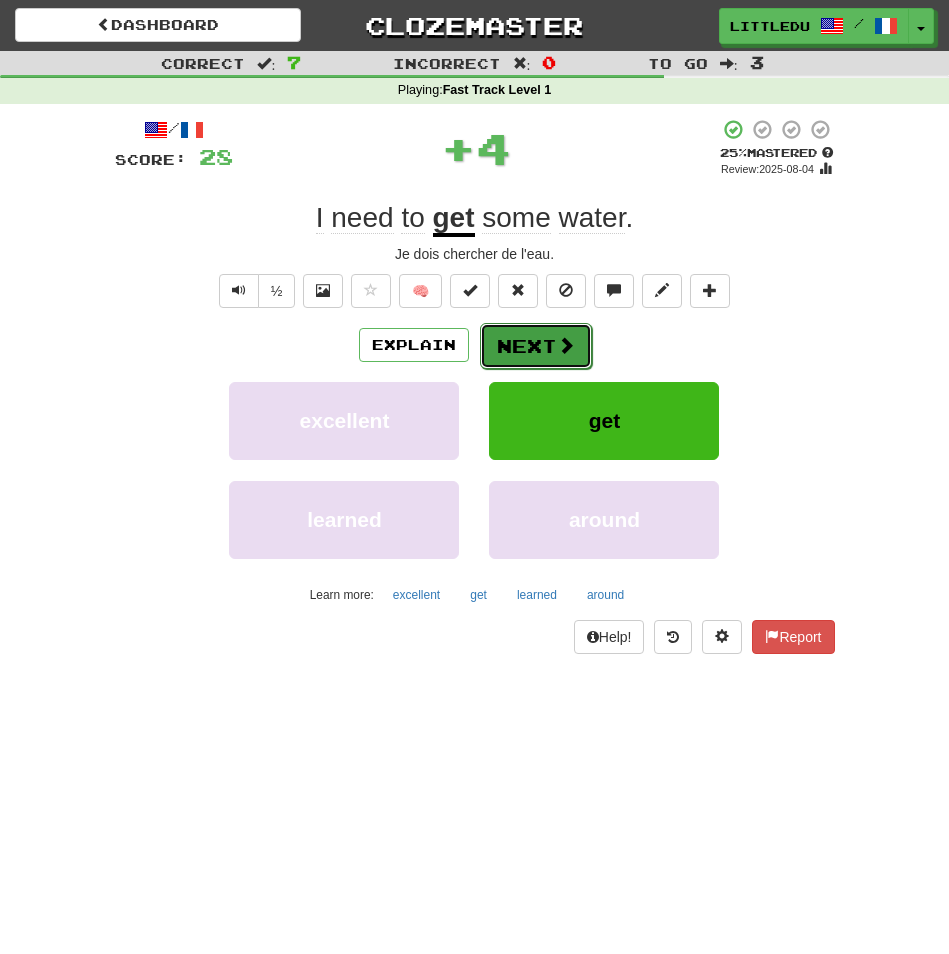 click at bounding box center (566, 345) 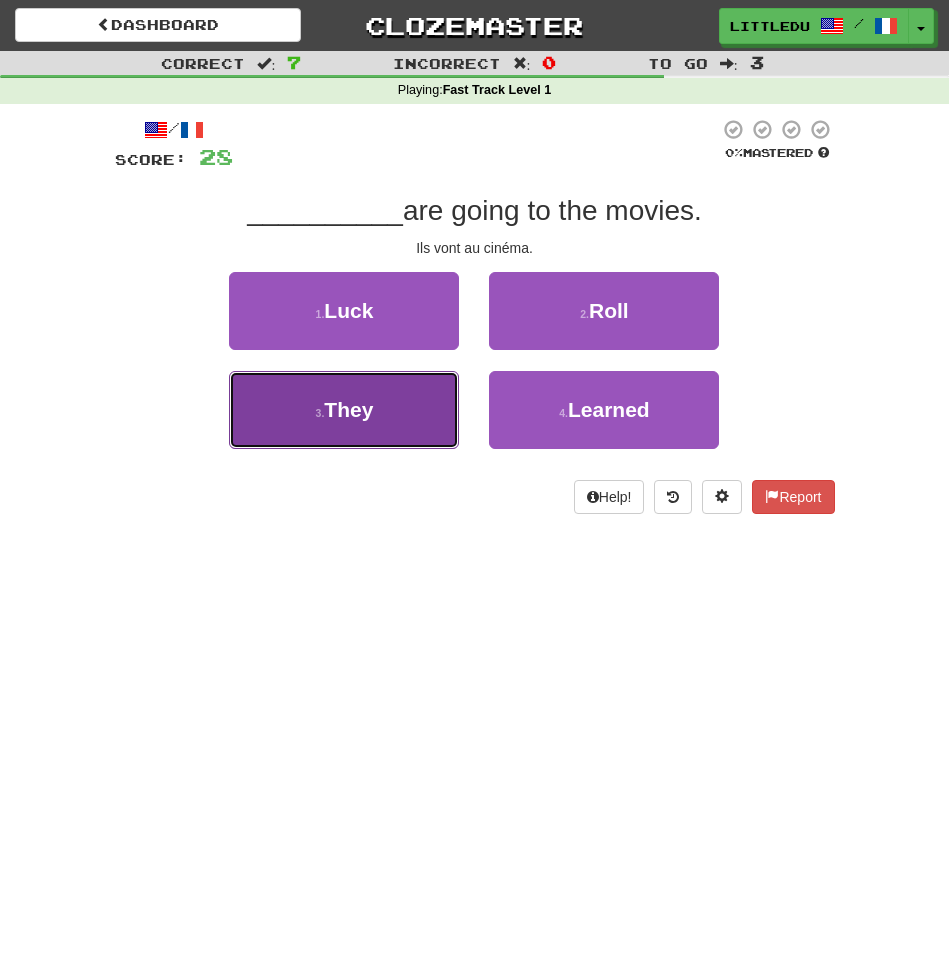 click on "3 .  They" at bounding box center [344, 410] 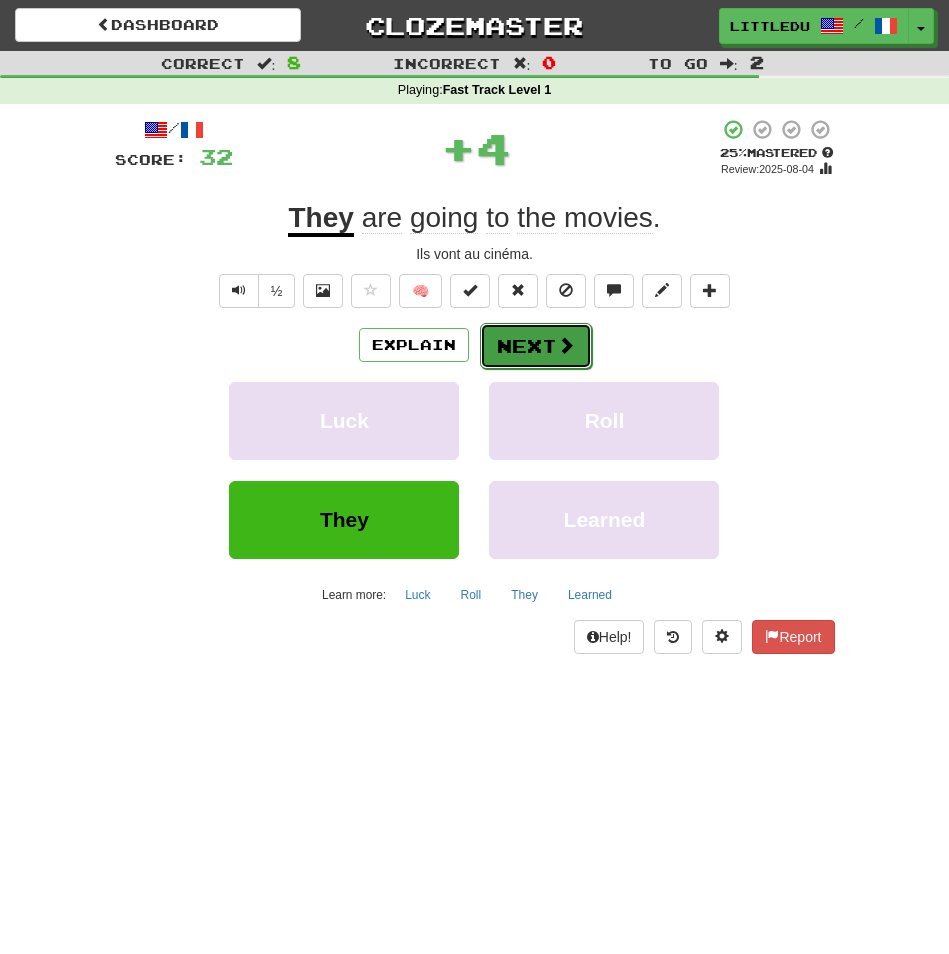 click on "Next" at bounding box center [536, 346] 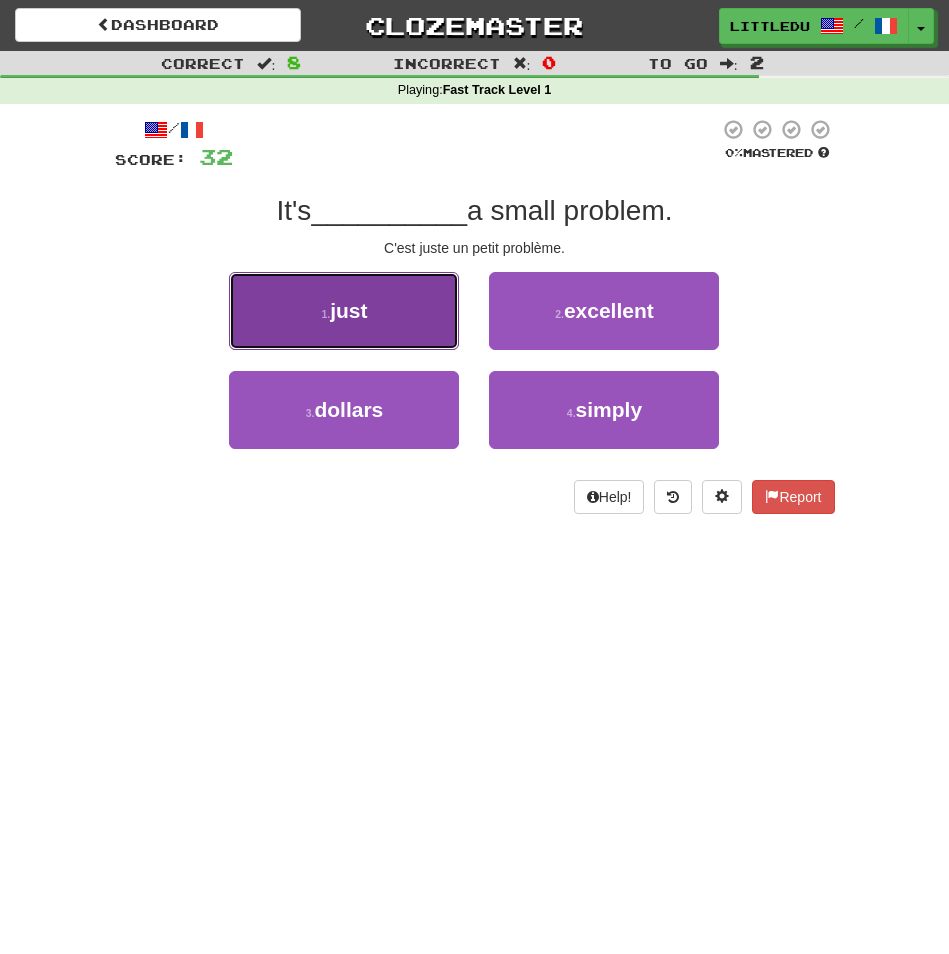 click on "1 .  just" at bounding box center [344, 311] 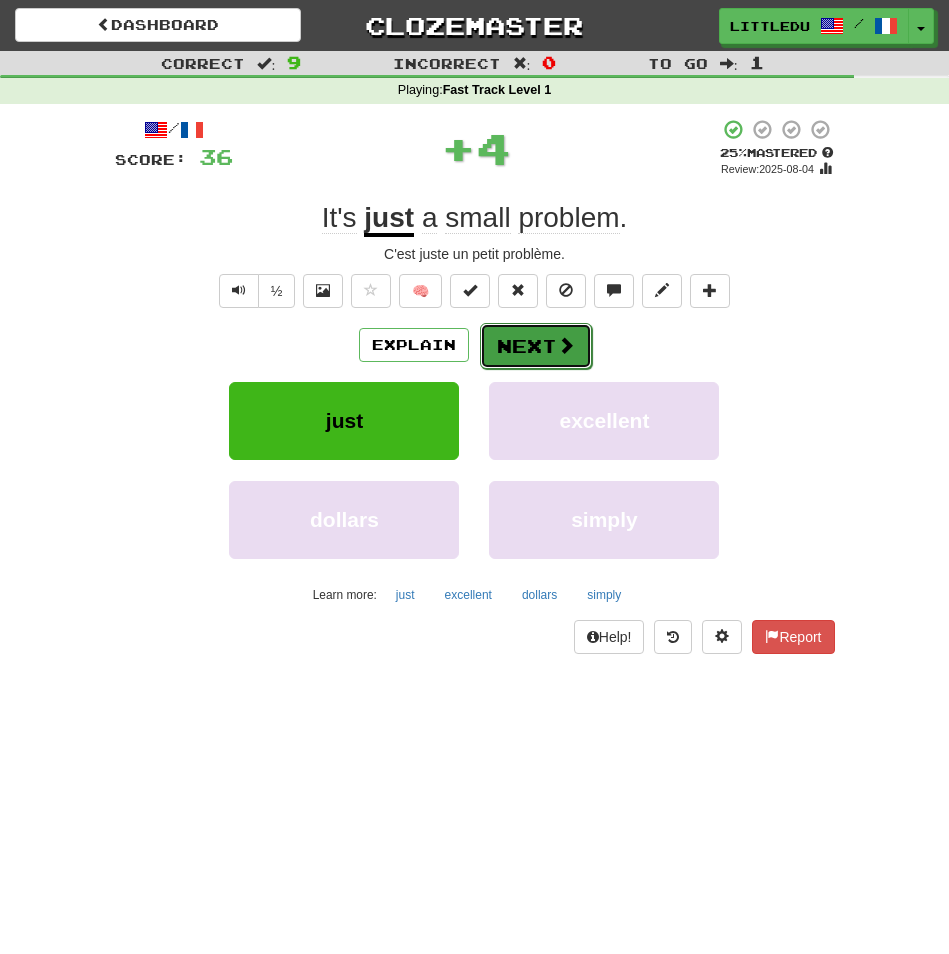 click on "Next" at bounding box center (536, 346) 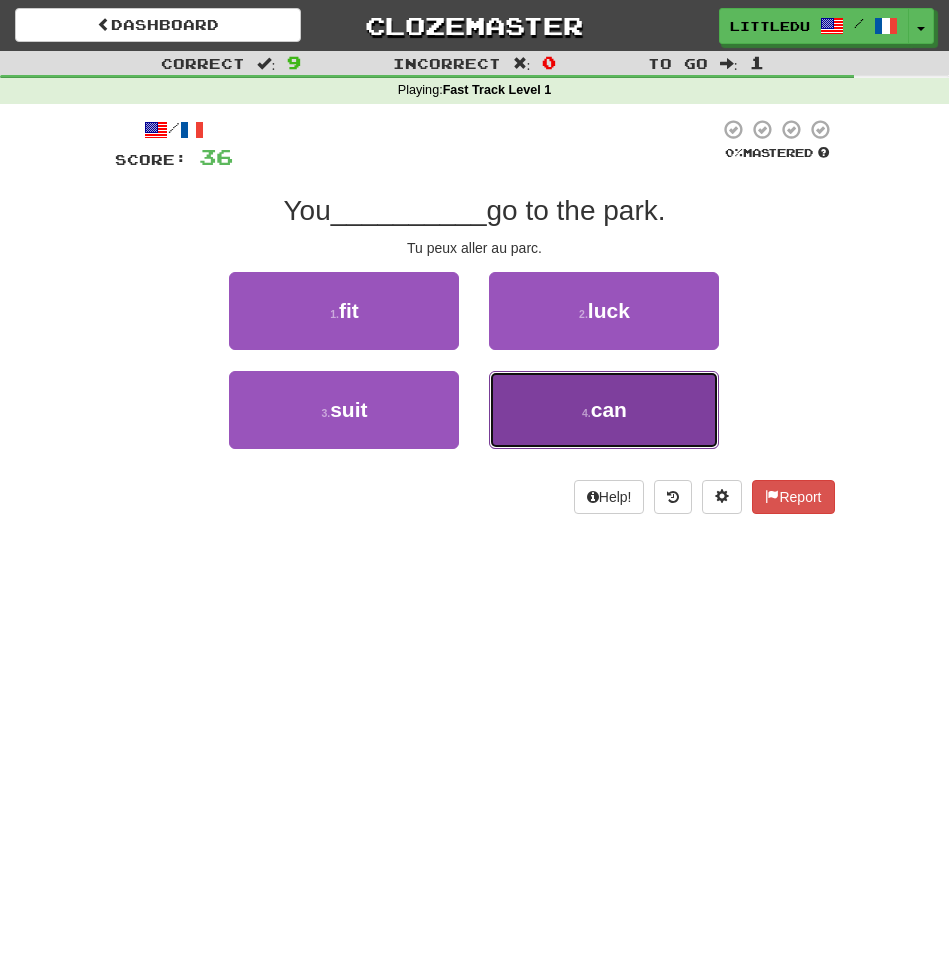 click on "4 .  can" at bounding box center [604, 410] 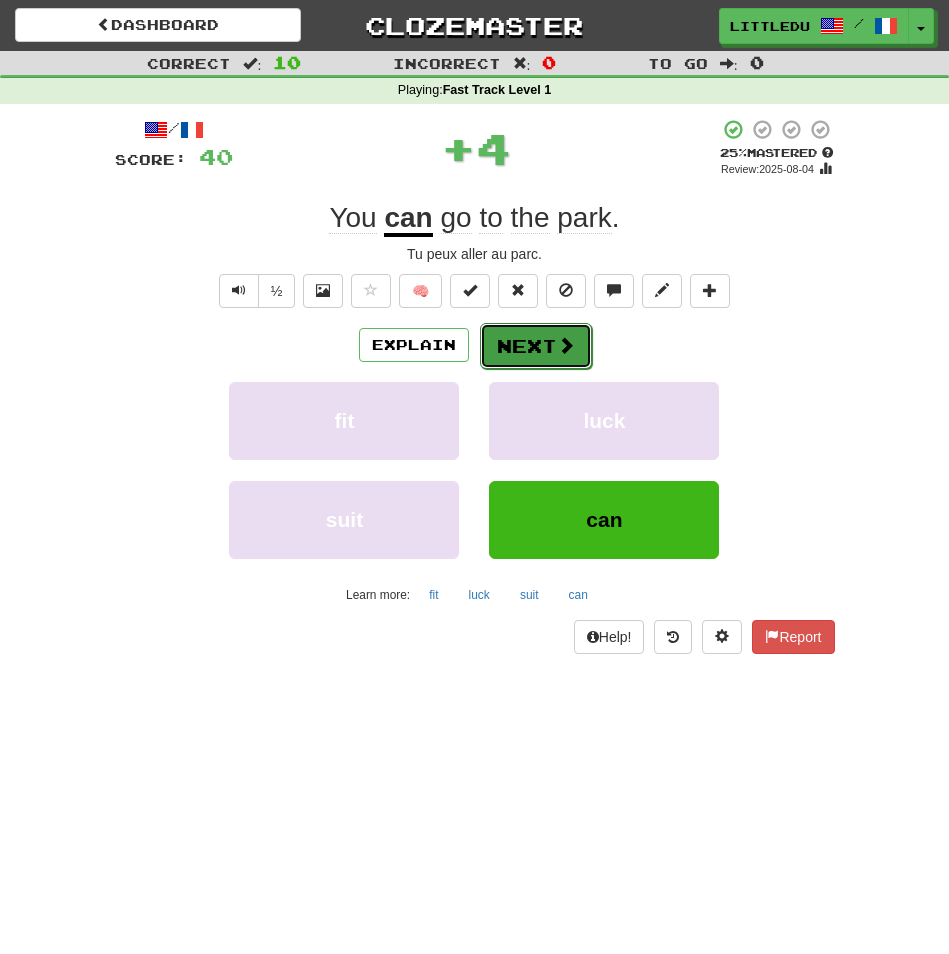 click on "Next" at bounding box center [536, 346] 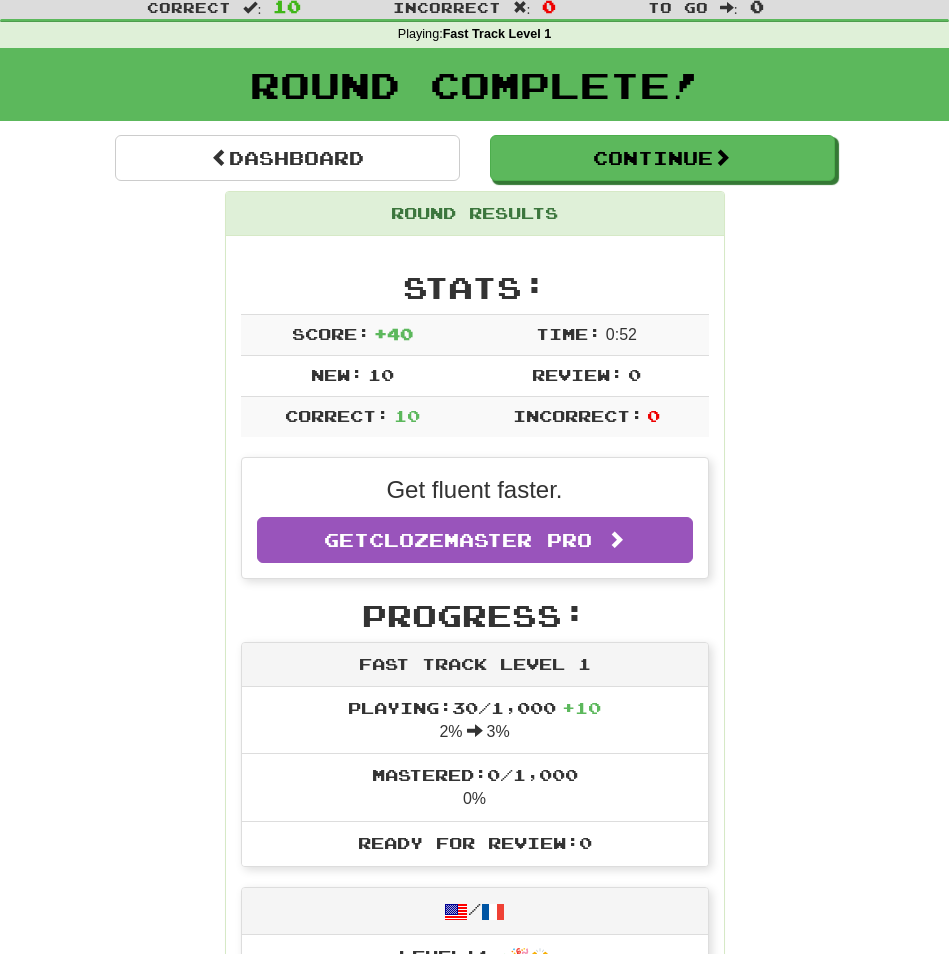 scroll, scrollTop: 0, scrollLeft: 0, axis: both 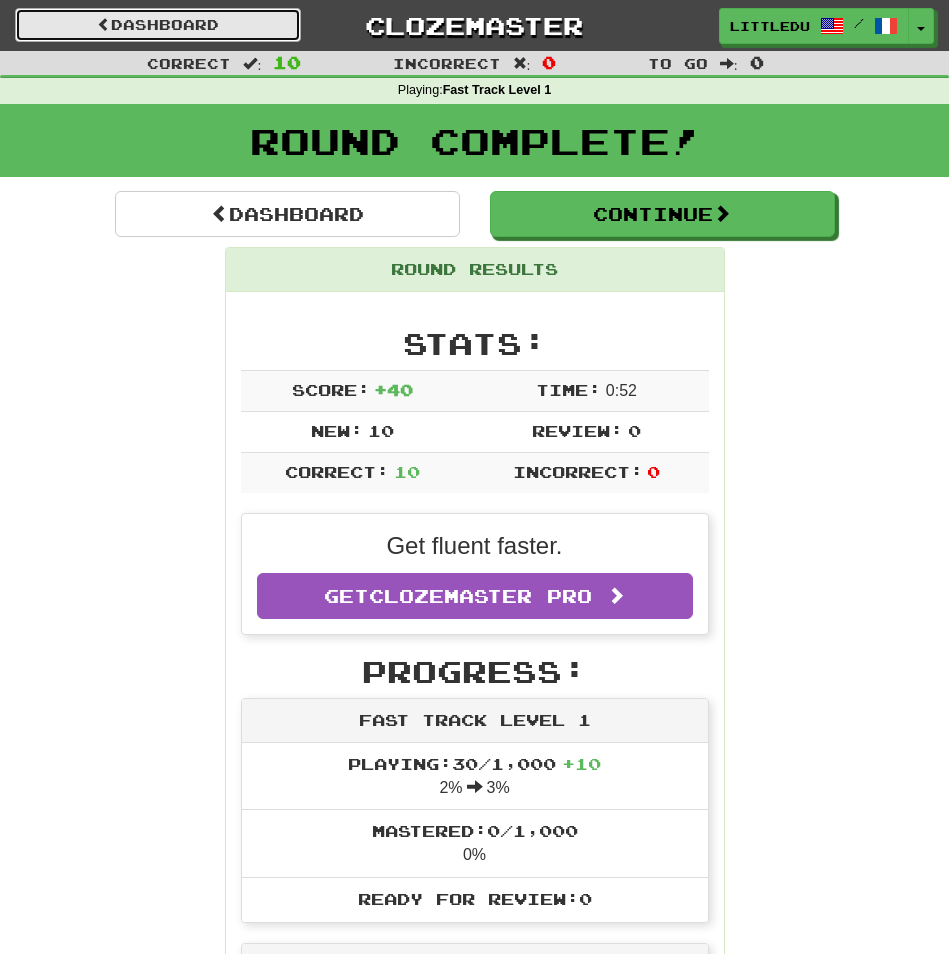 click on "Dashboard" at bounding box center [158, 25] 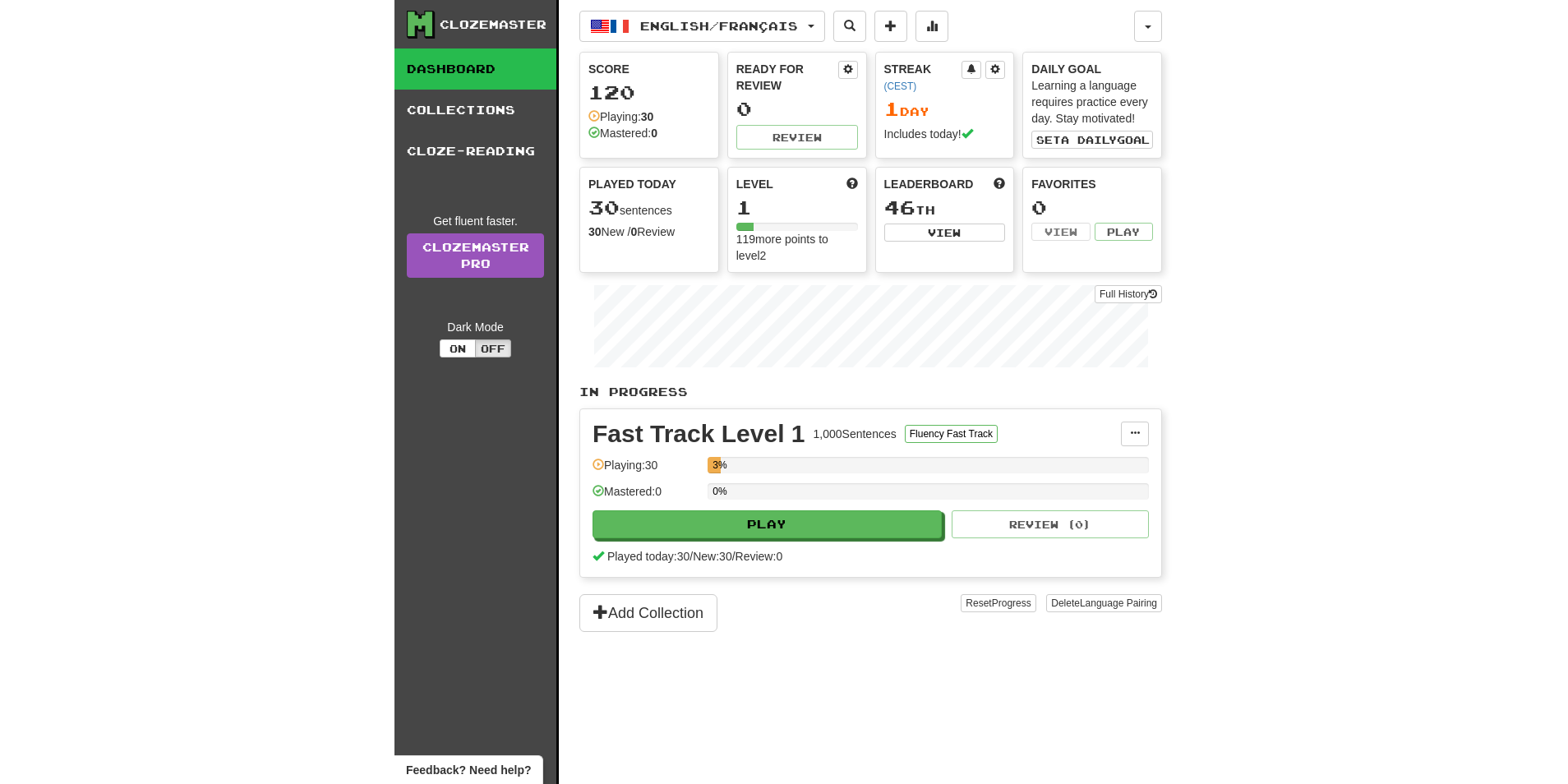 scroll, scrollTop: 0, scrollLeft: 0, axis: both 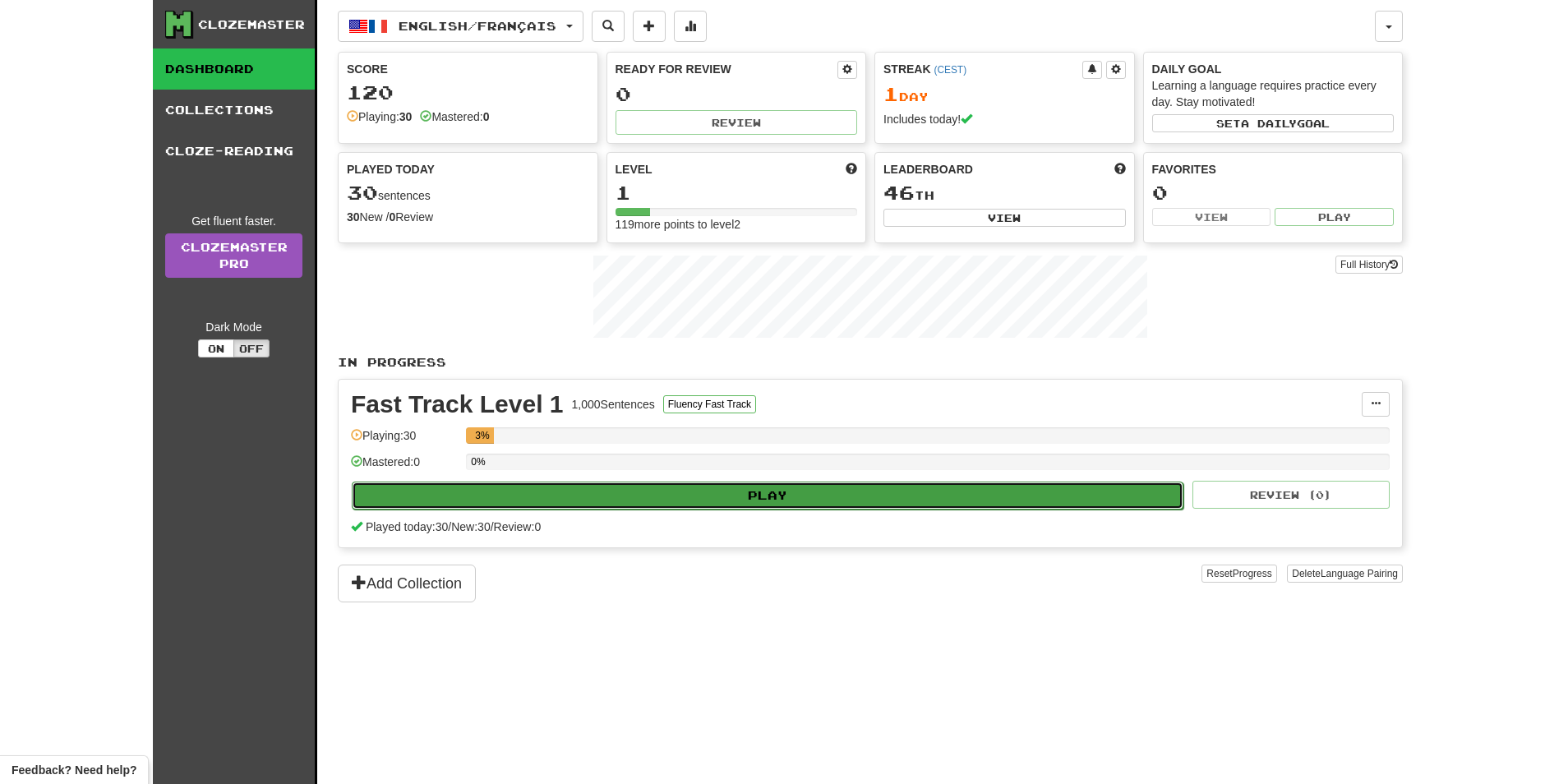 click on "Play" at bounding box center [768, 496] 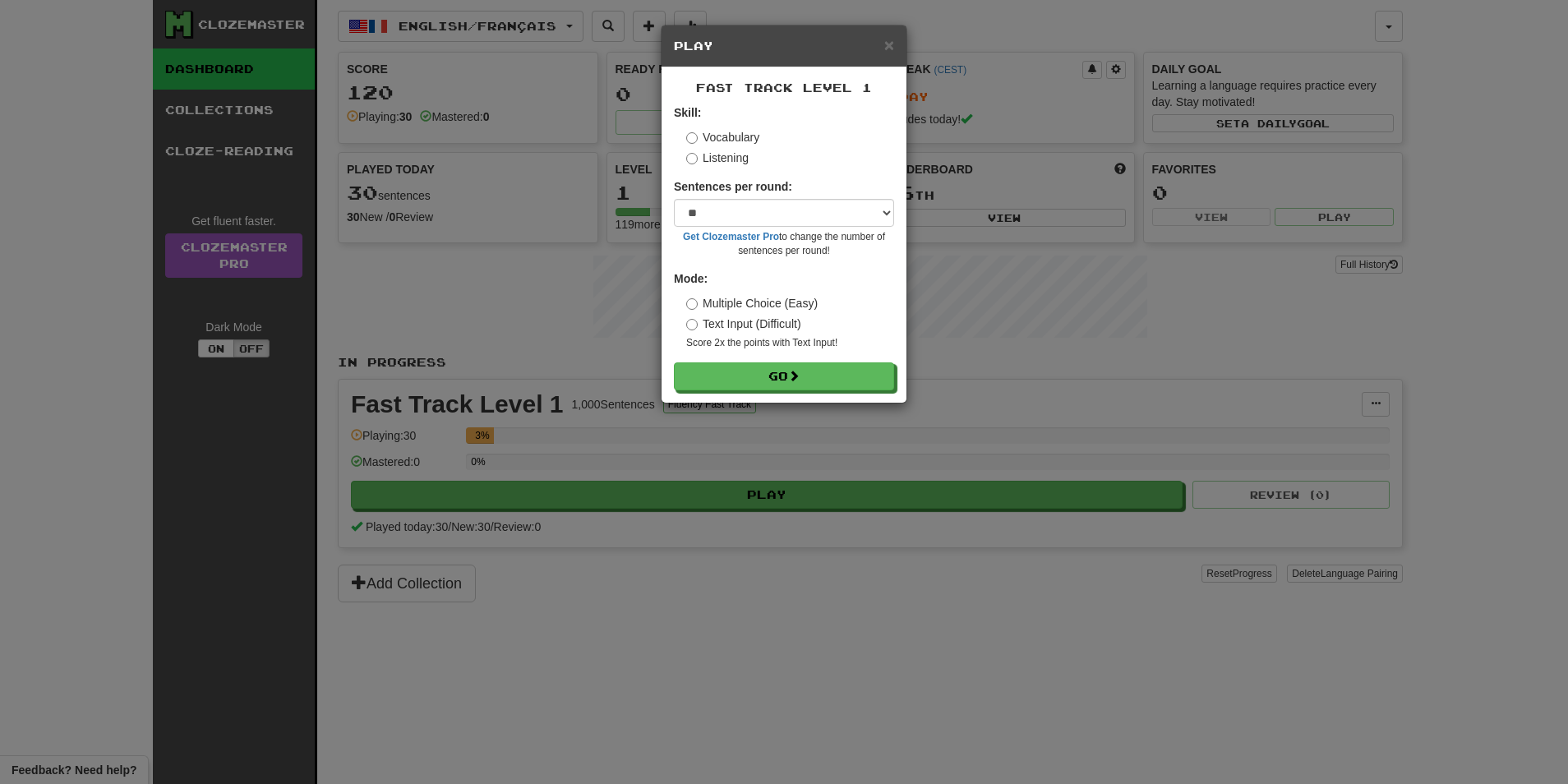 click on "Listening" at bounding box center (717, 158) 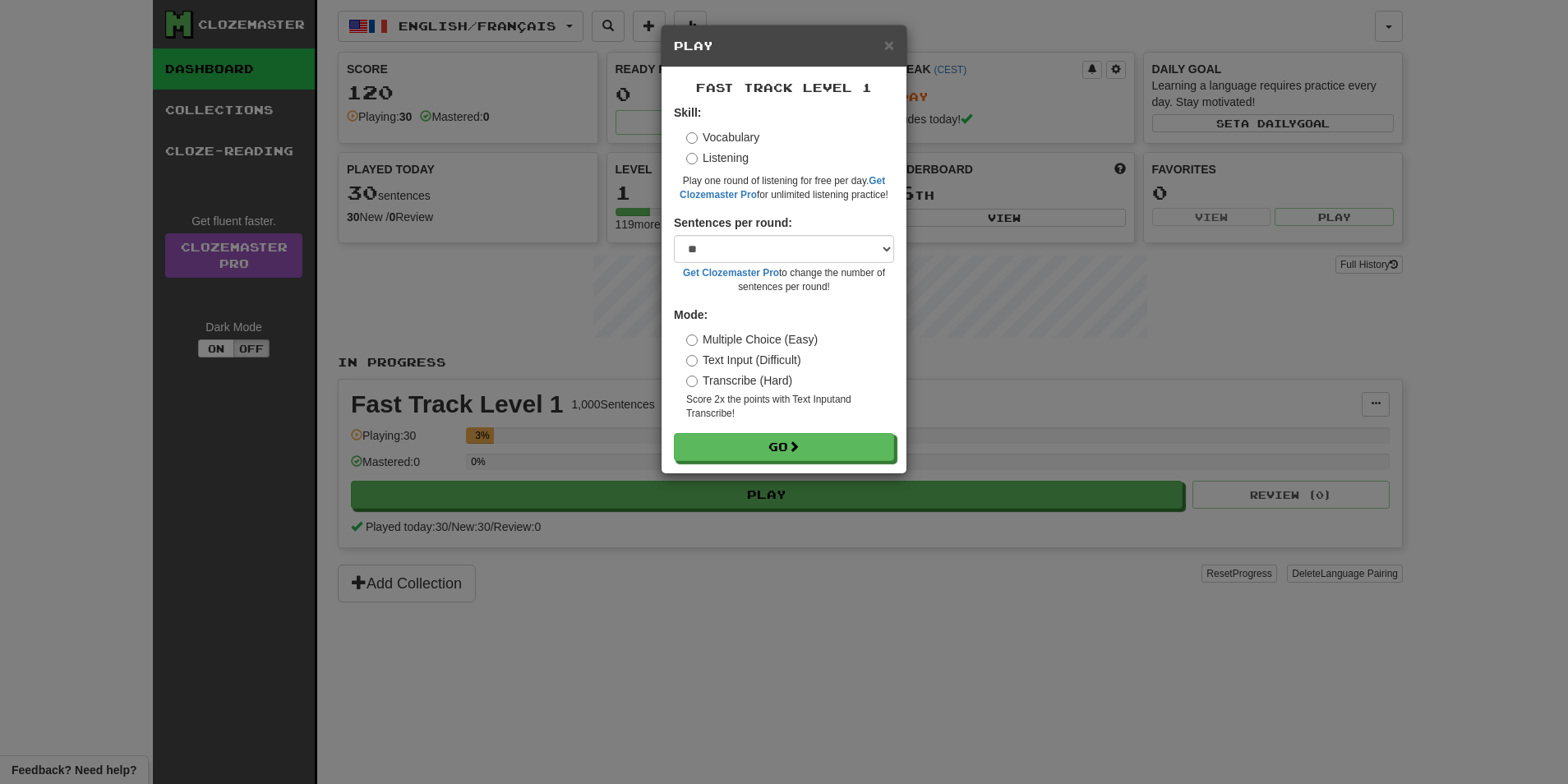 click on "Vocabulary" at bounding box center (722, 137) 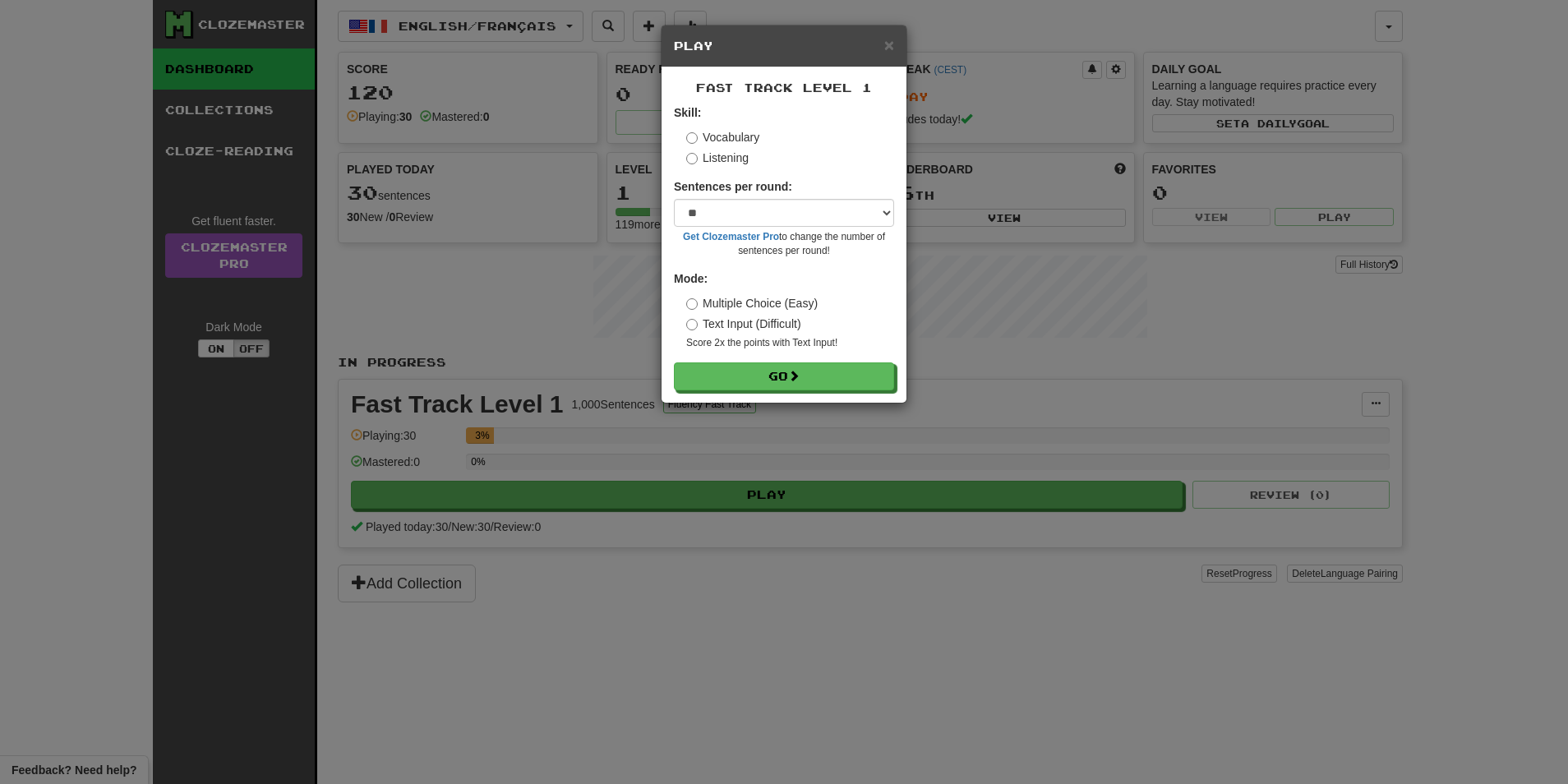 click on "Text Input (Difficult)" at bounding box center (744, 324) 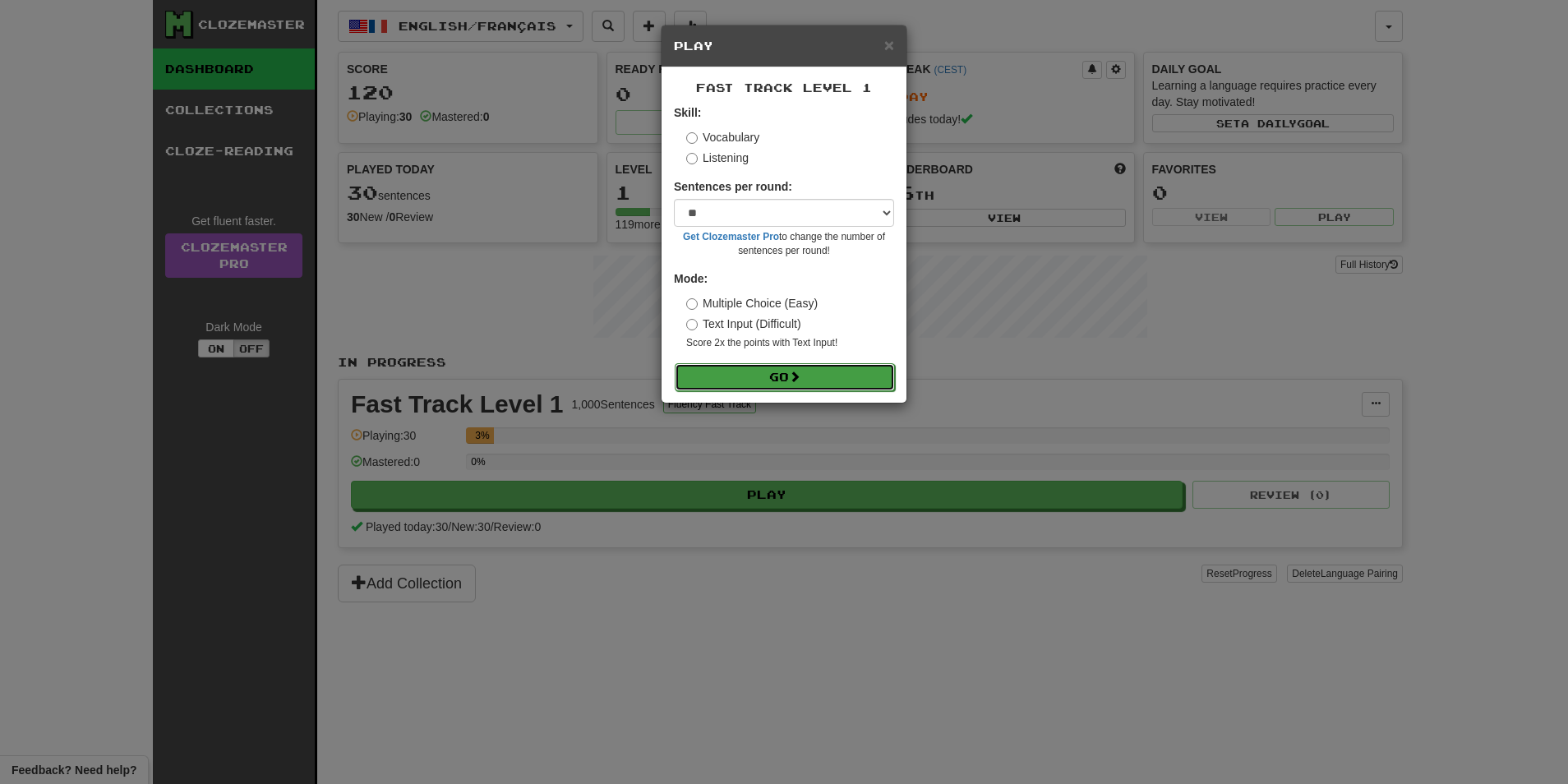click on "Go" at bounding box center [785, 377] 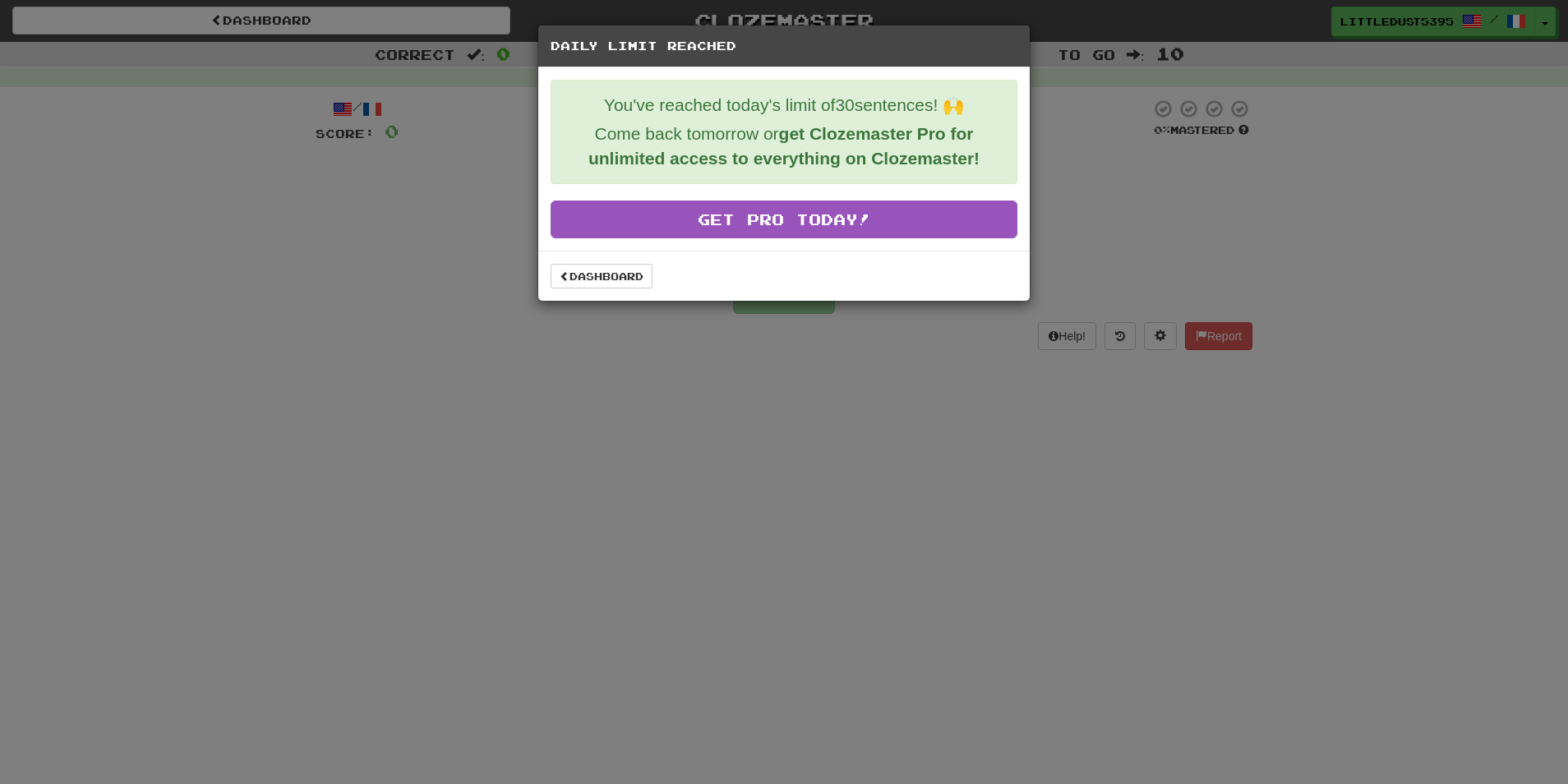 scroll, scrollTop: 0, scrollLeft: 0, axis: both 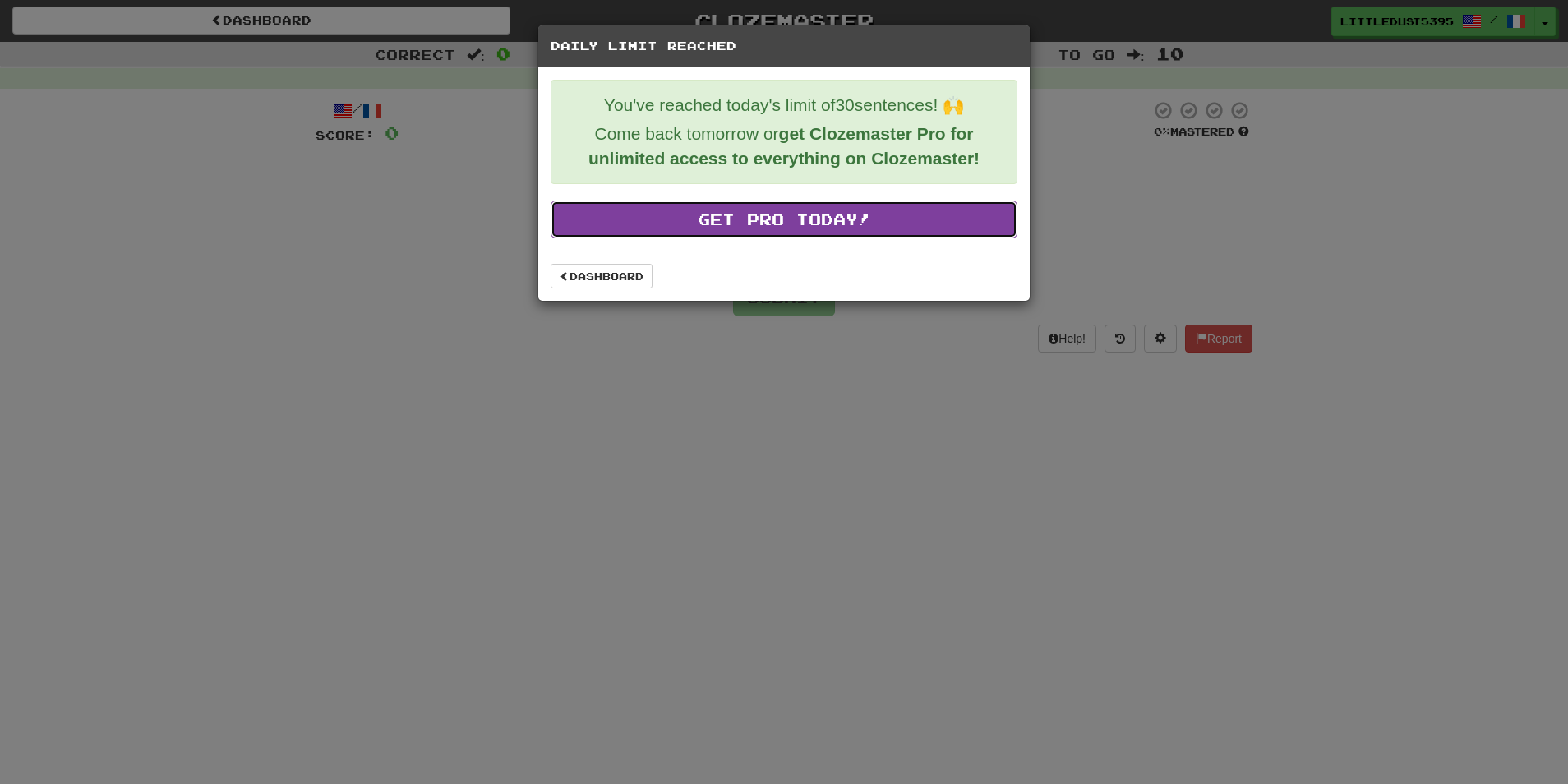 click on "Get Pro Today!" at bounding box center [784, 219] 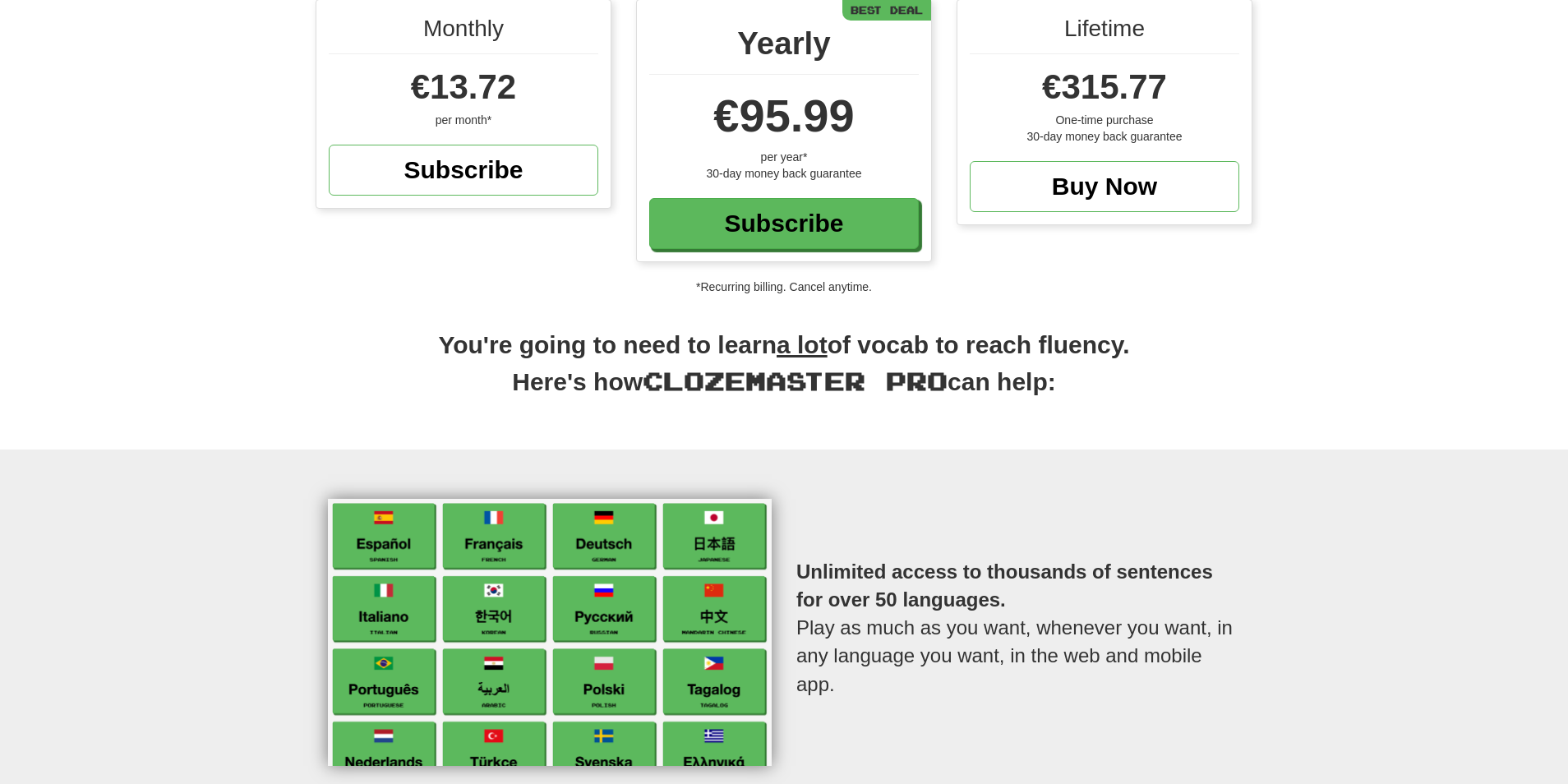 scroll, scrollTop: 199, scrollLeft: 0, axis: vertical 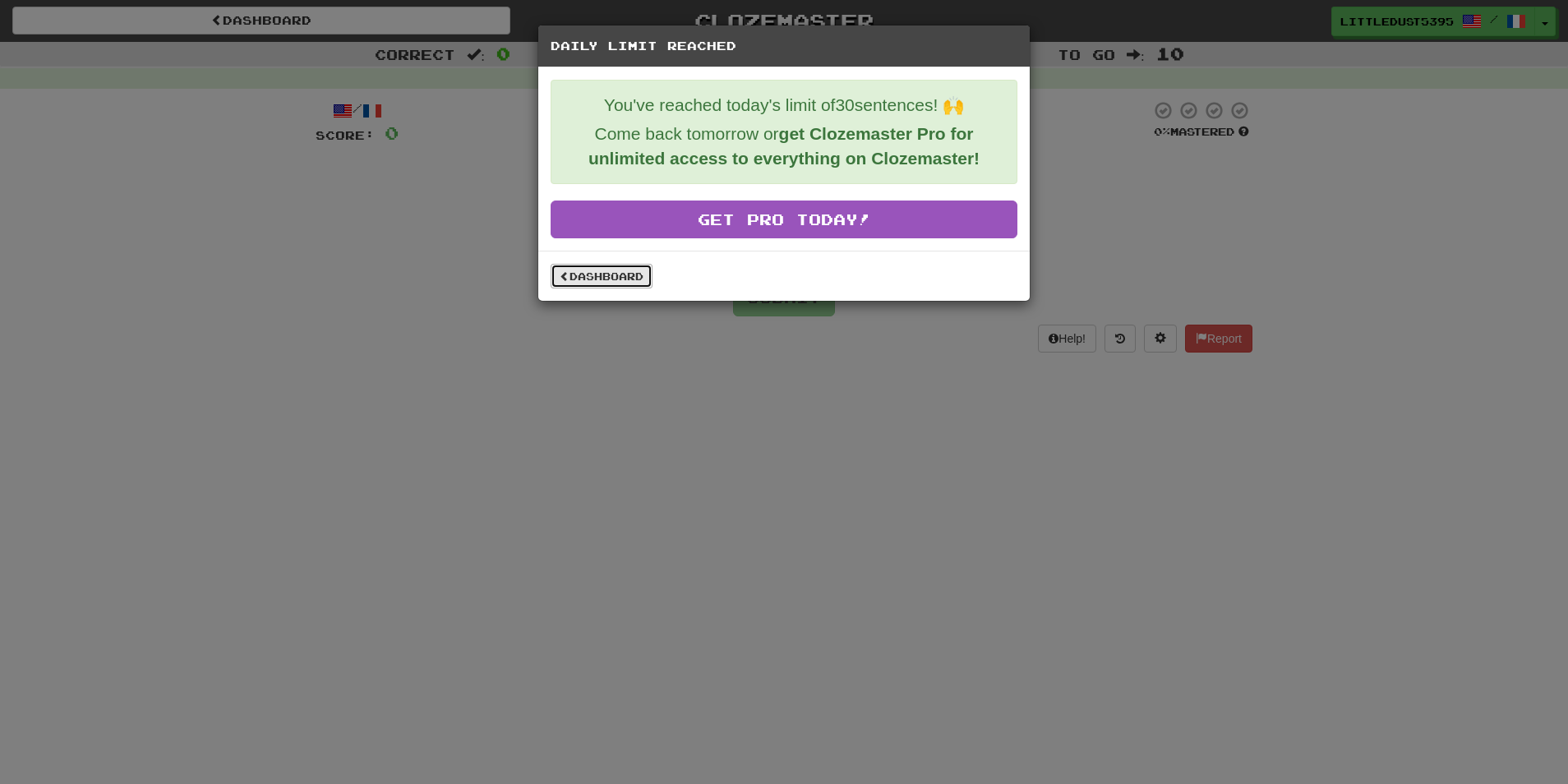 click on "Dashboard" at bounding box center (602, 276) 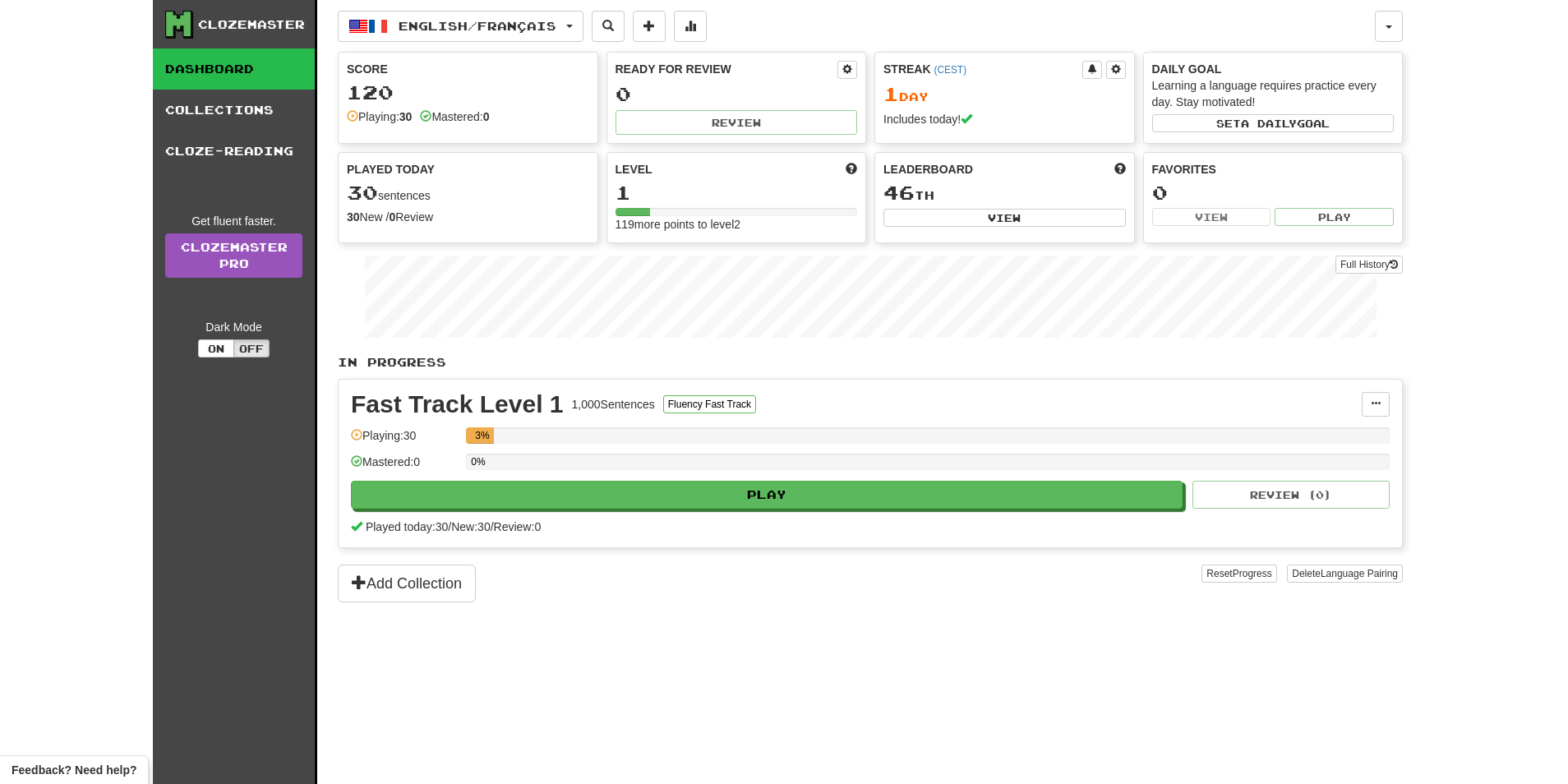 scroll, scrollTop: 0, scrollLeft: 0, axis: both 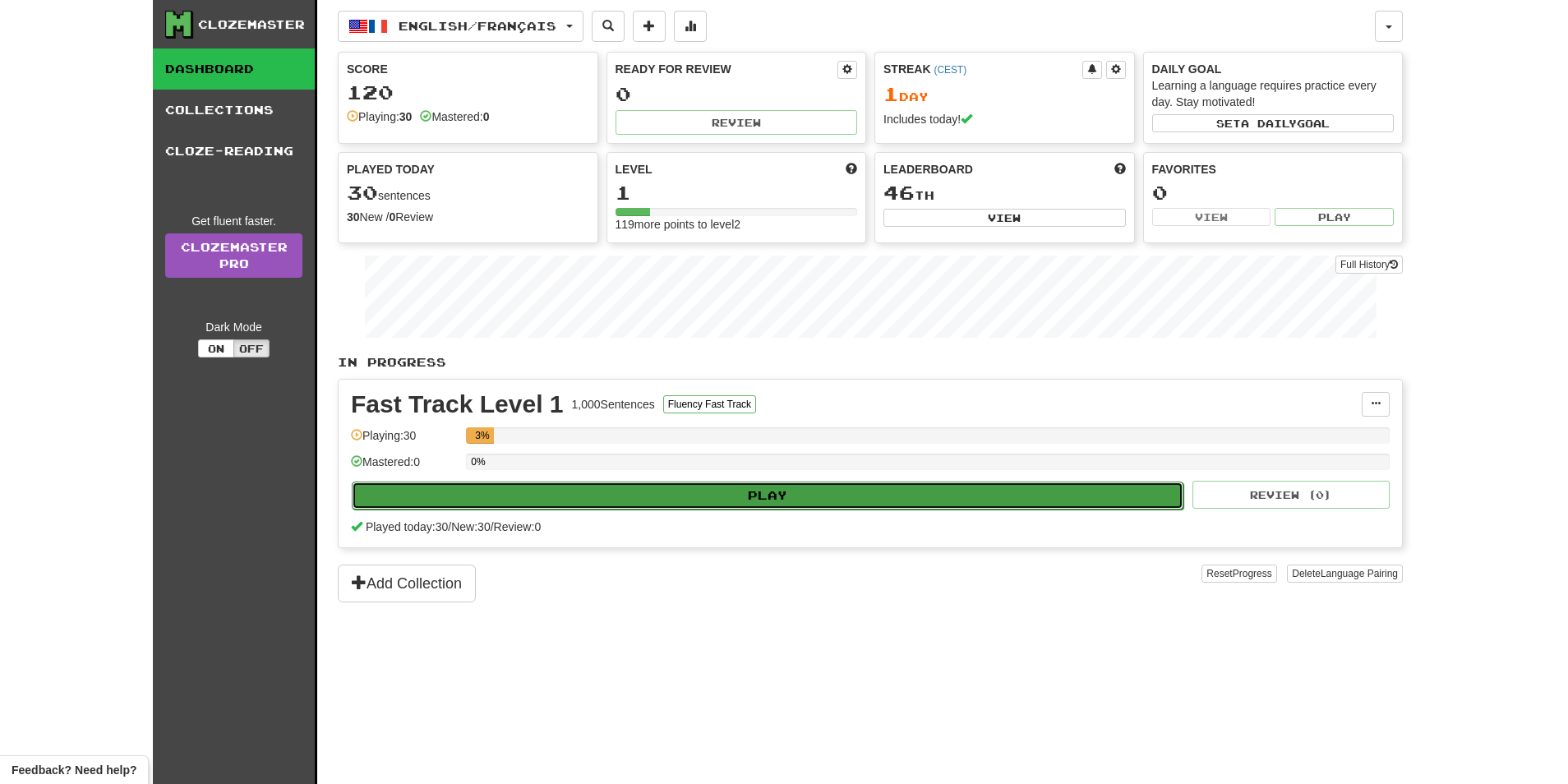 click on "Play" at bounding box center (768, 496) 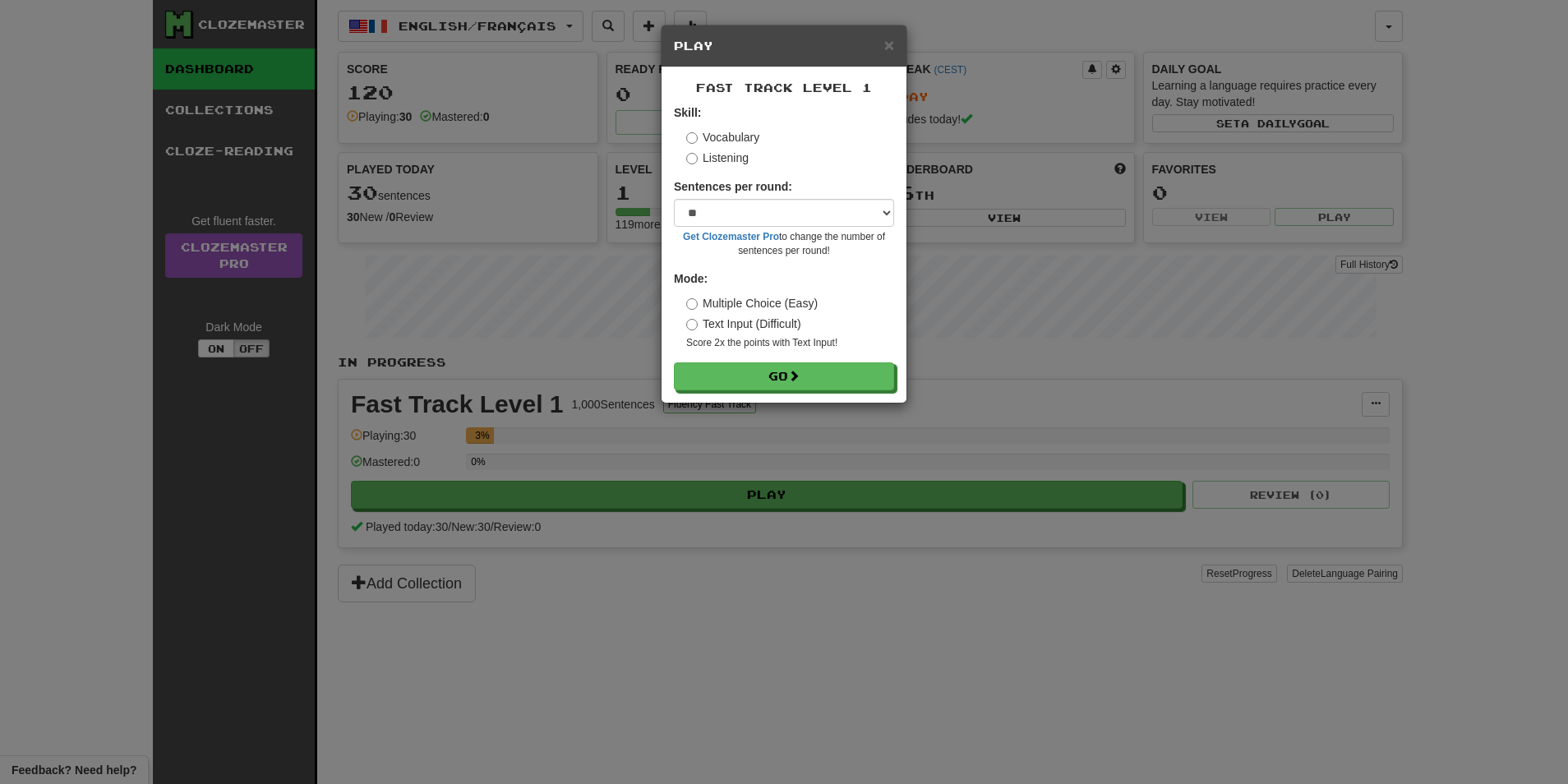 click on "Multiple Choice (Easy)" at bounding box center [752, 303] 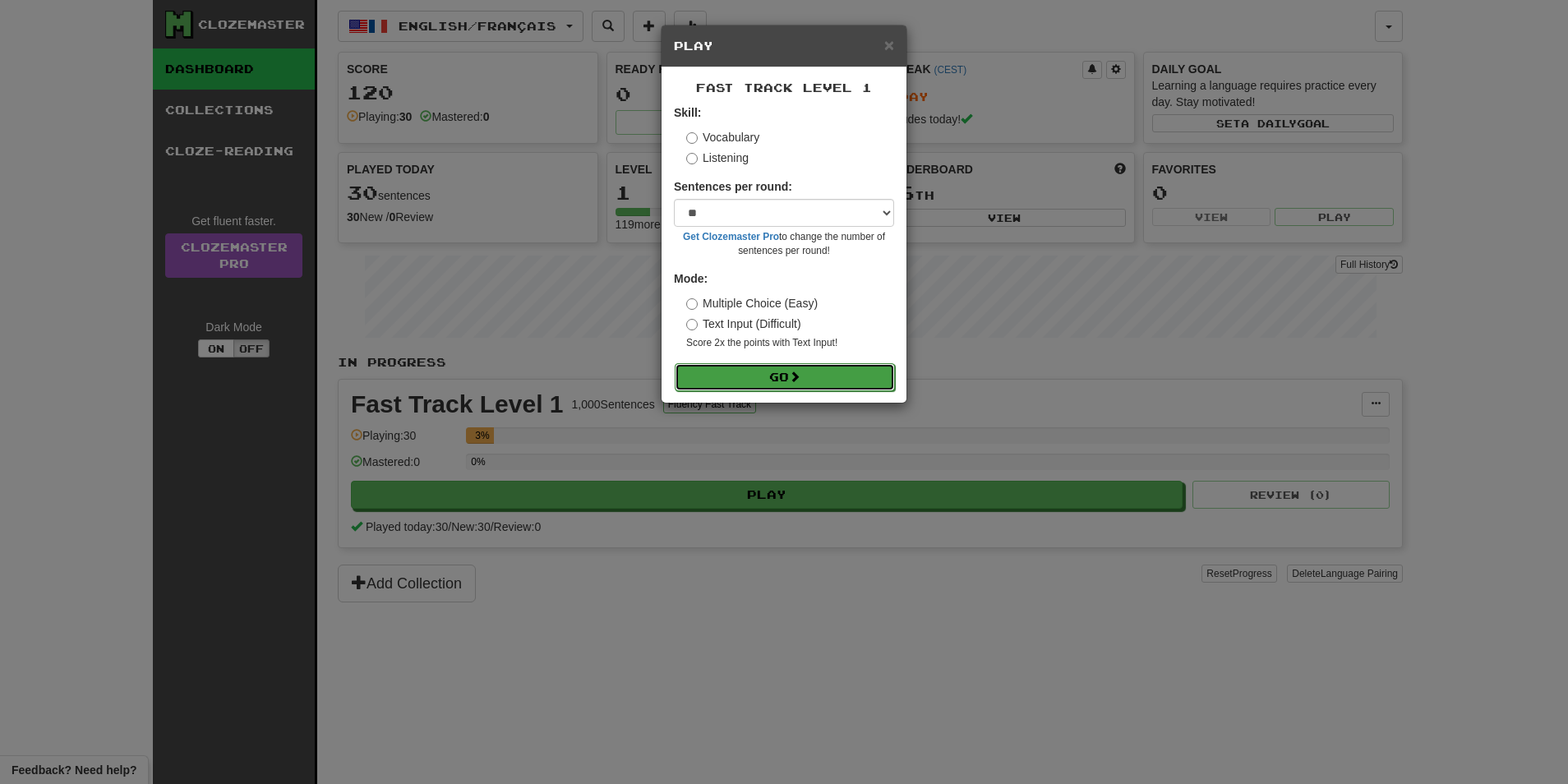 click on "Go" at bounding box center (785, 377) 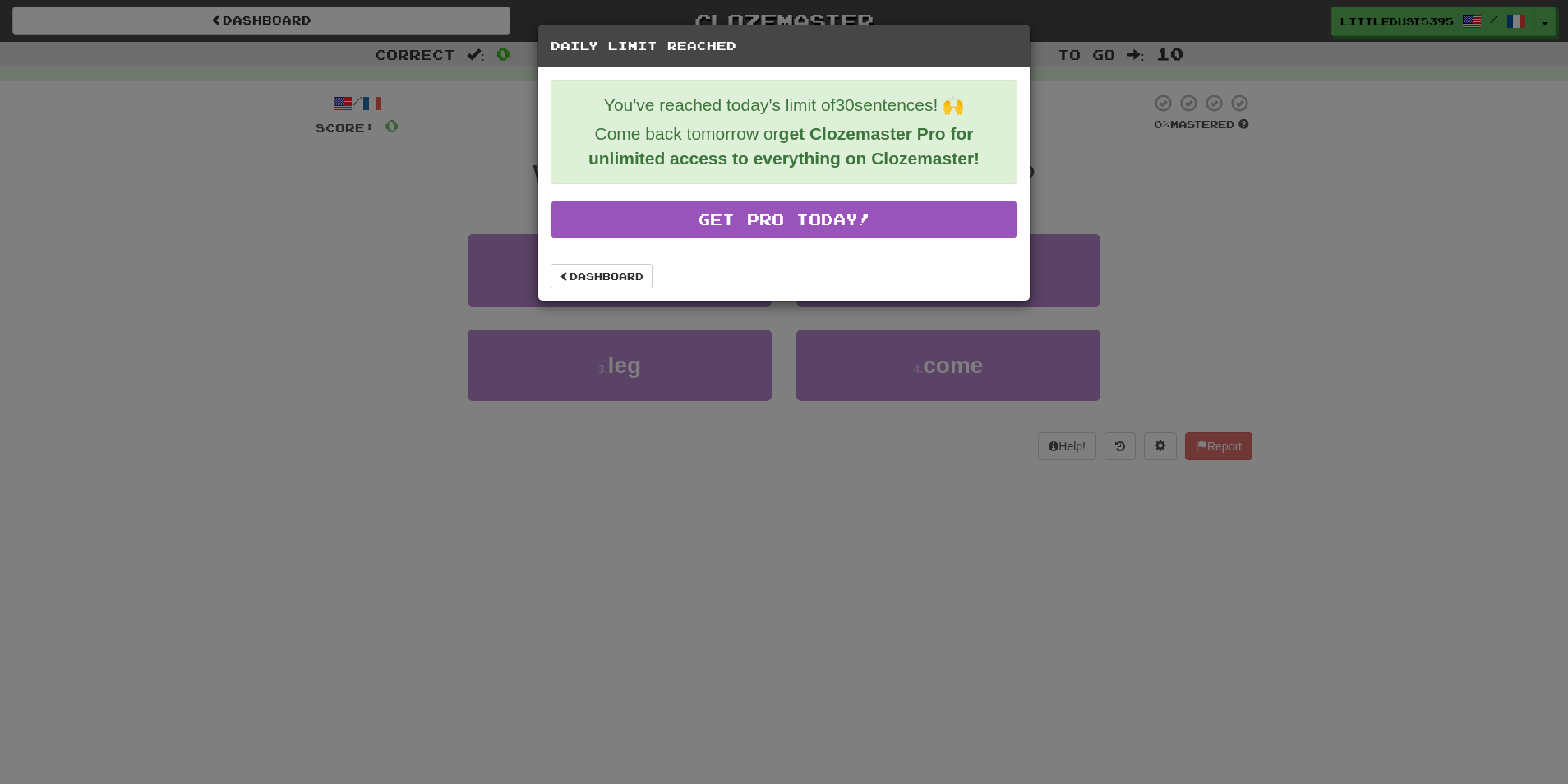 scroll, scrollTop: 0, scrollLeft: 0, axis: both 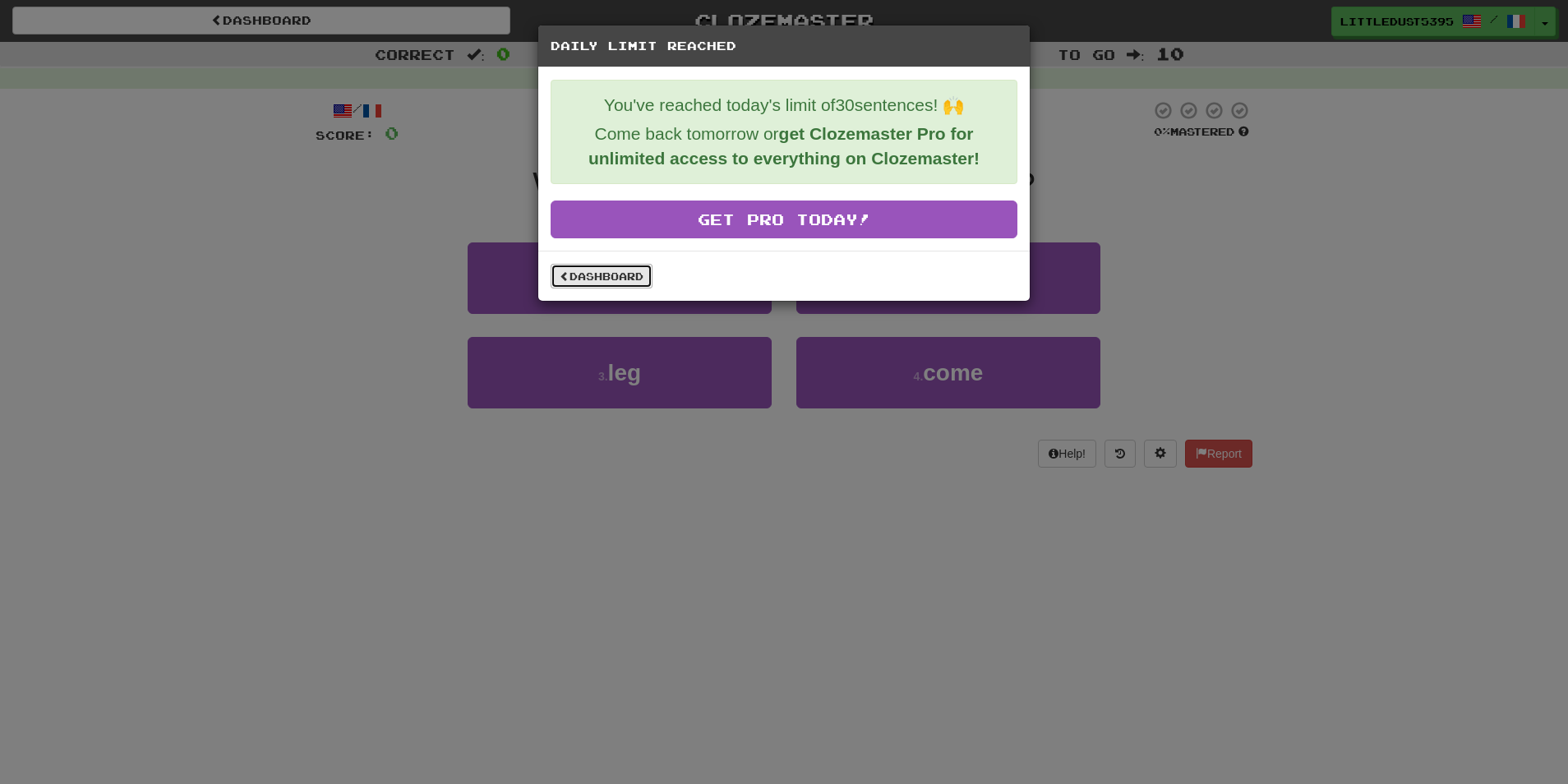 click on "Dashboard" at bounding box center (602, 276) 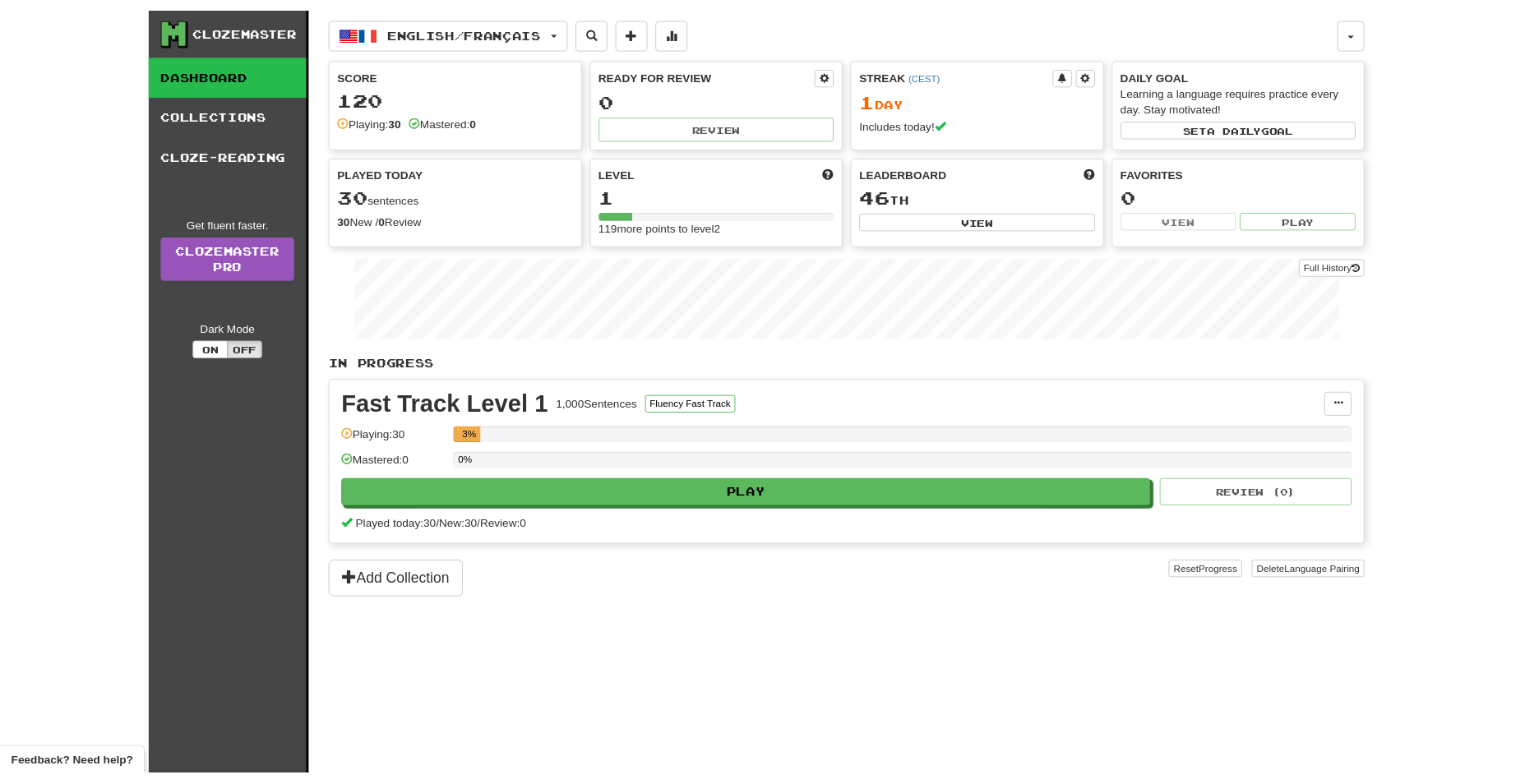 scroll, scrollTop: 0, scrollLeft: 0, axis: both 